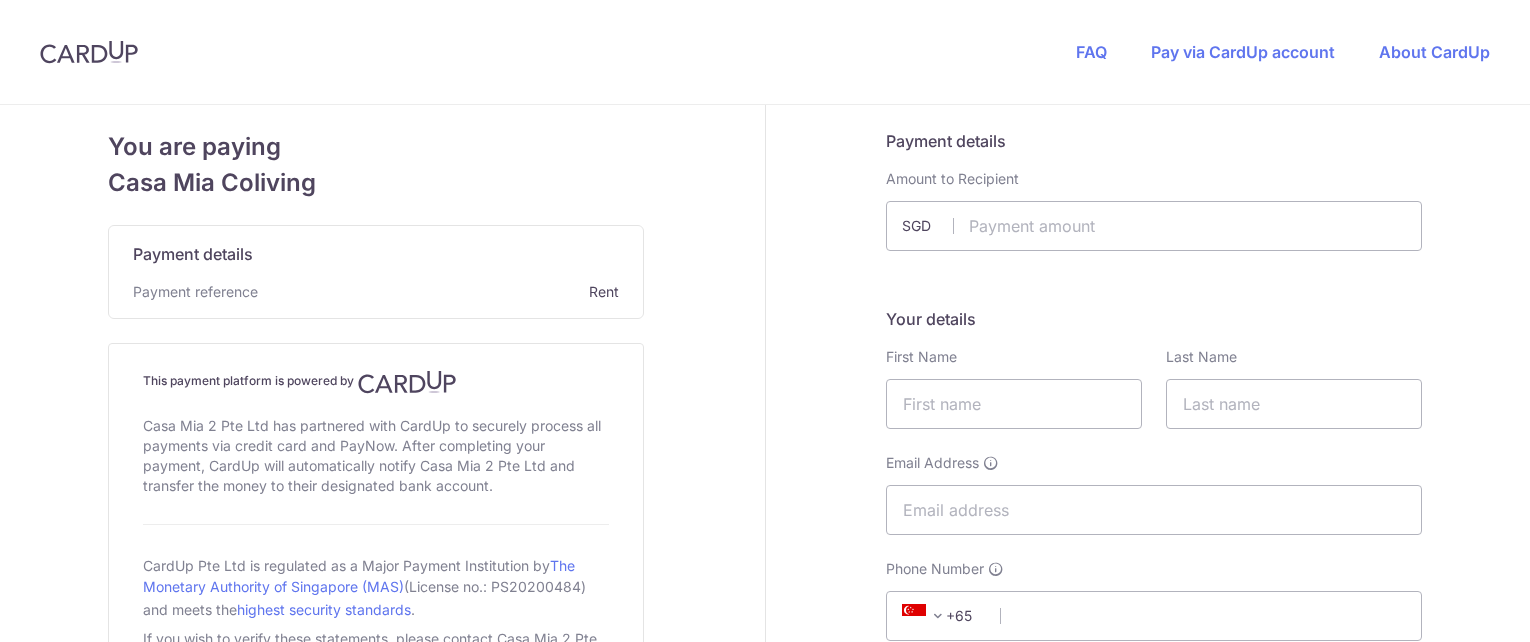 scroll, scrollTop: 0, scrollLeft: 0, axis: both 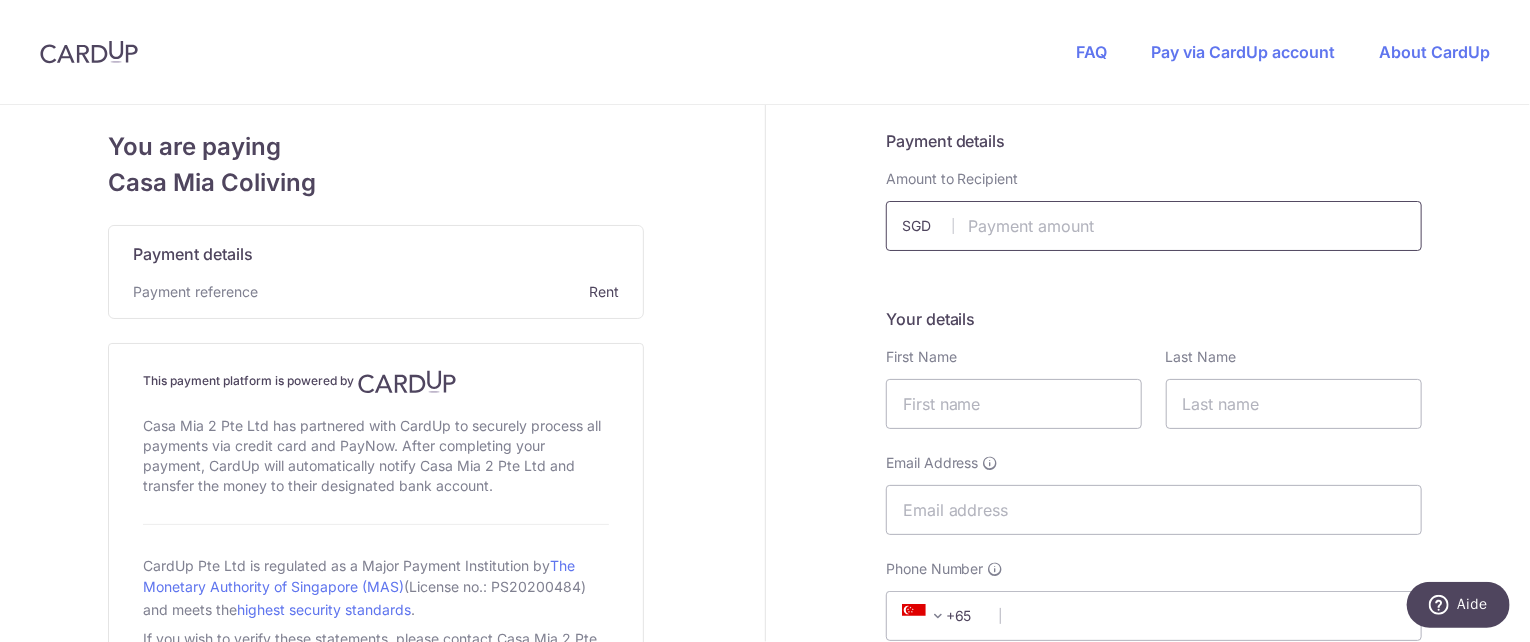 click at bounding box center [1154, 226] 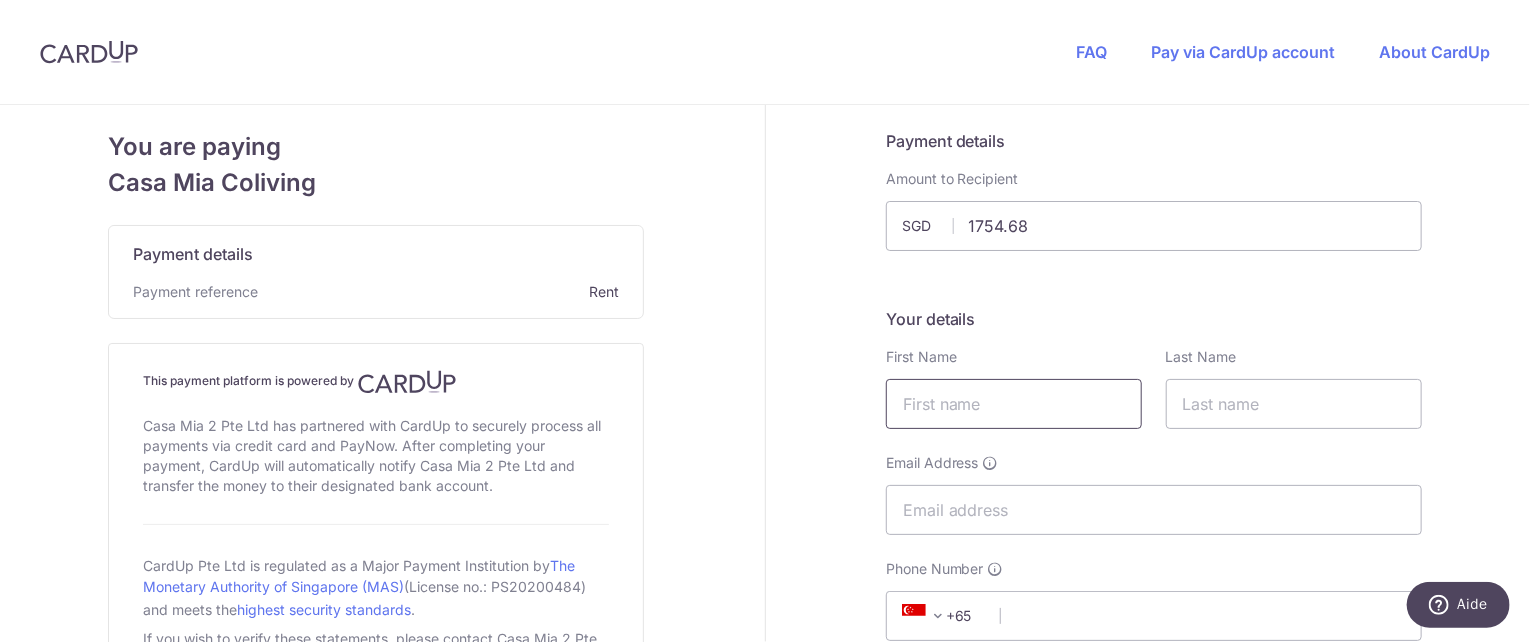 click at bounding box center [1014, 404] 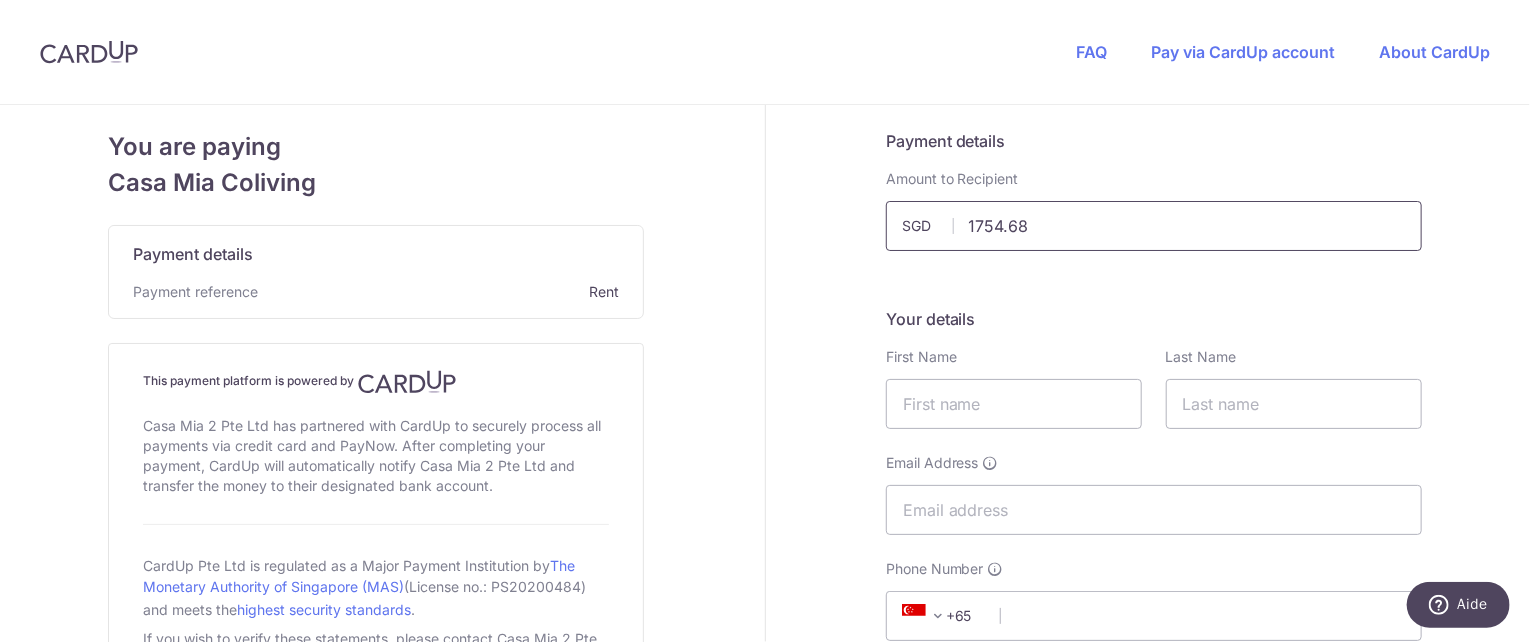 click on "1754.68" at bounding box center (1154, 226) 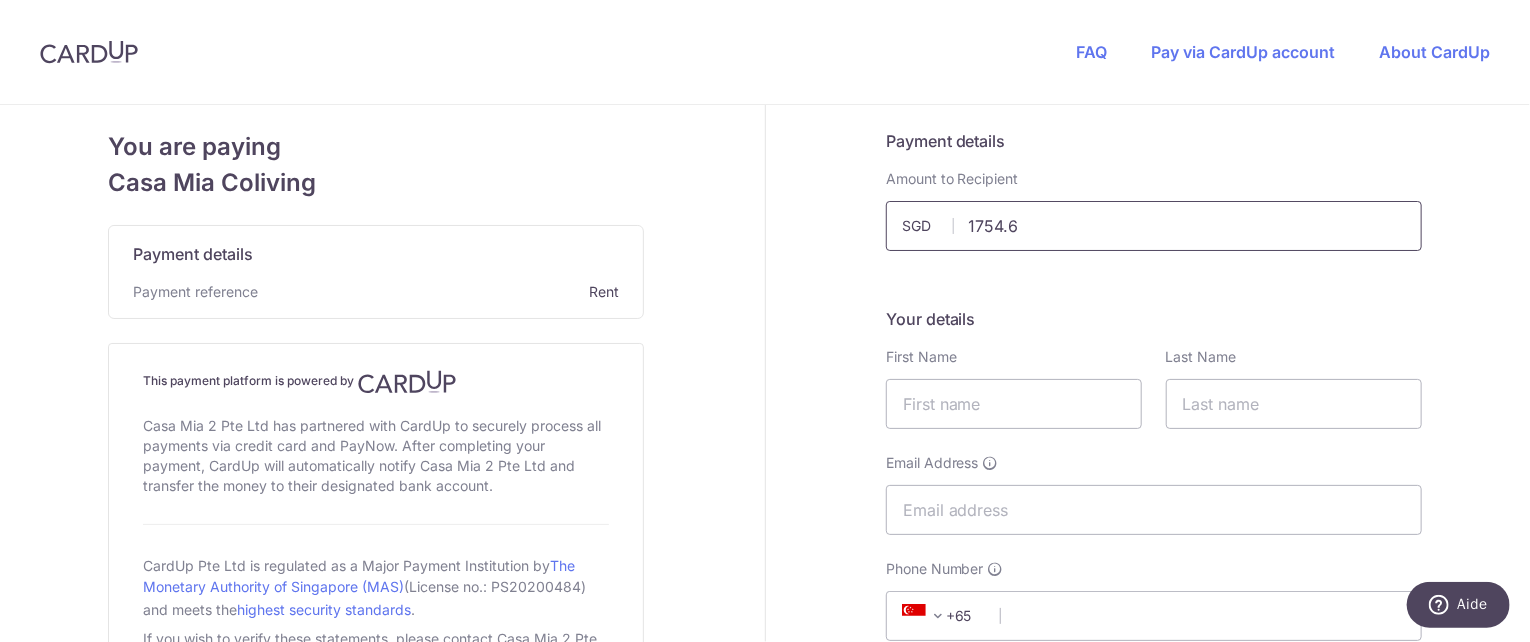 type on "1754.68" 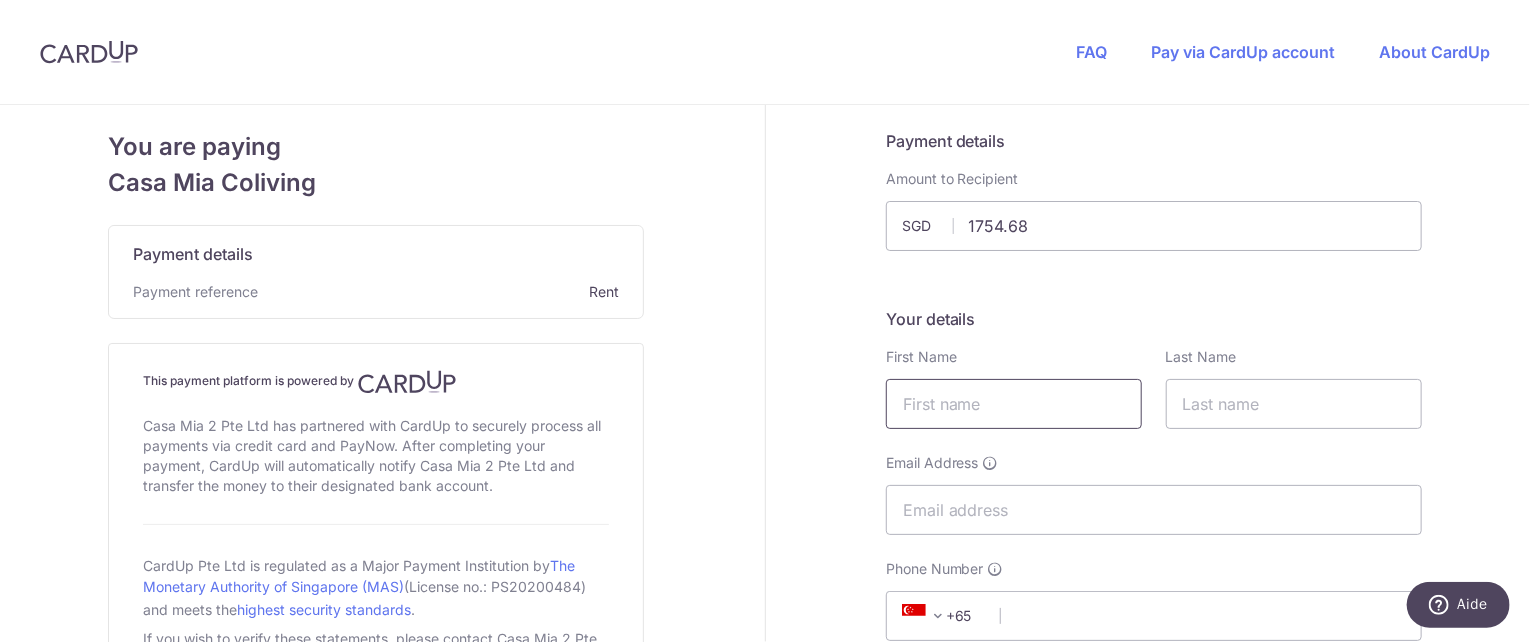 click at bounding box center [1014, 404] 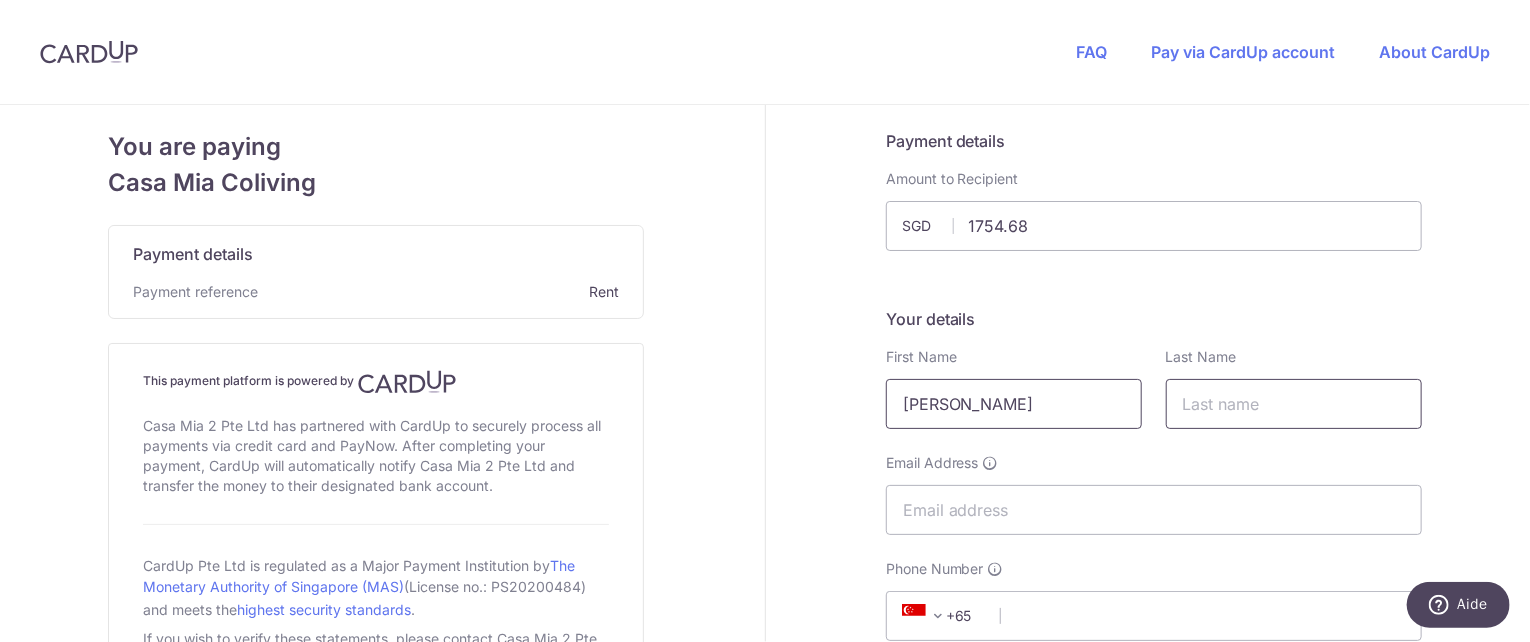 scroll, scrollTop: 84, scrollLeft: 0, axis: vertical 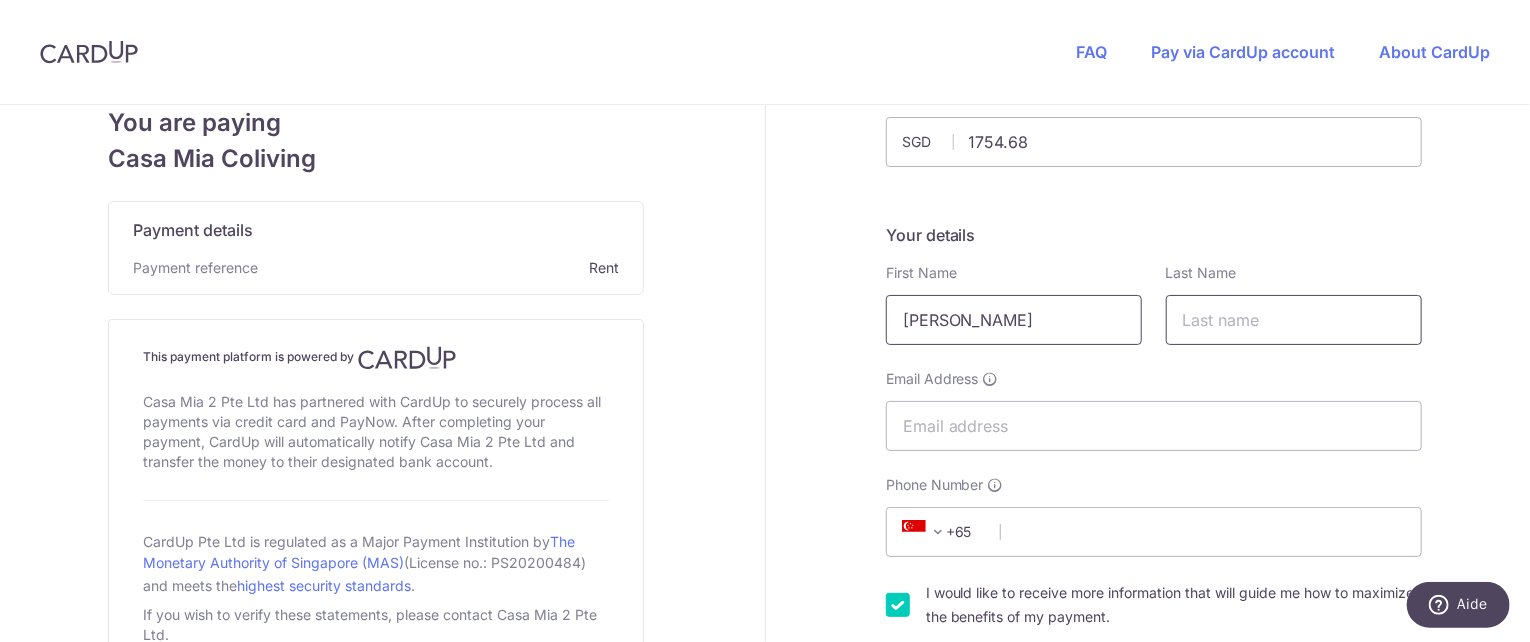 type on "[PERSON_NAME]" 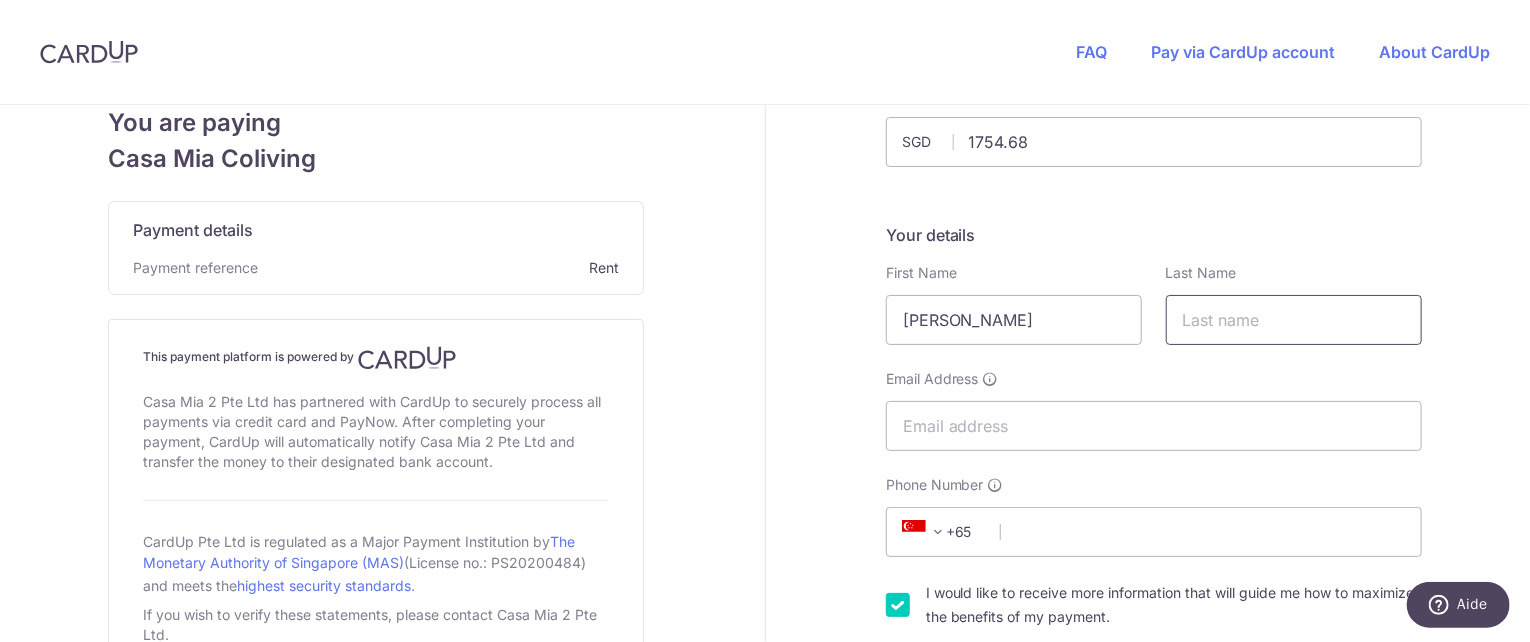 click at bounding box center [1294, 320] 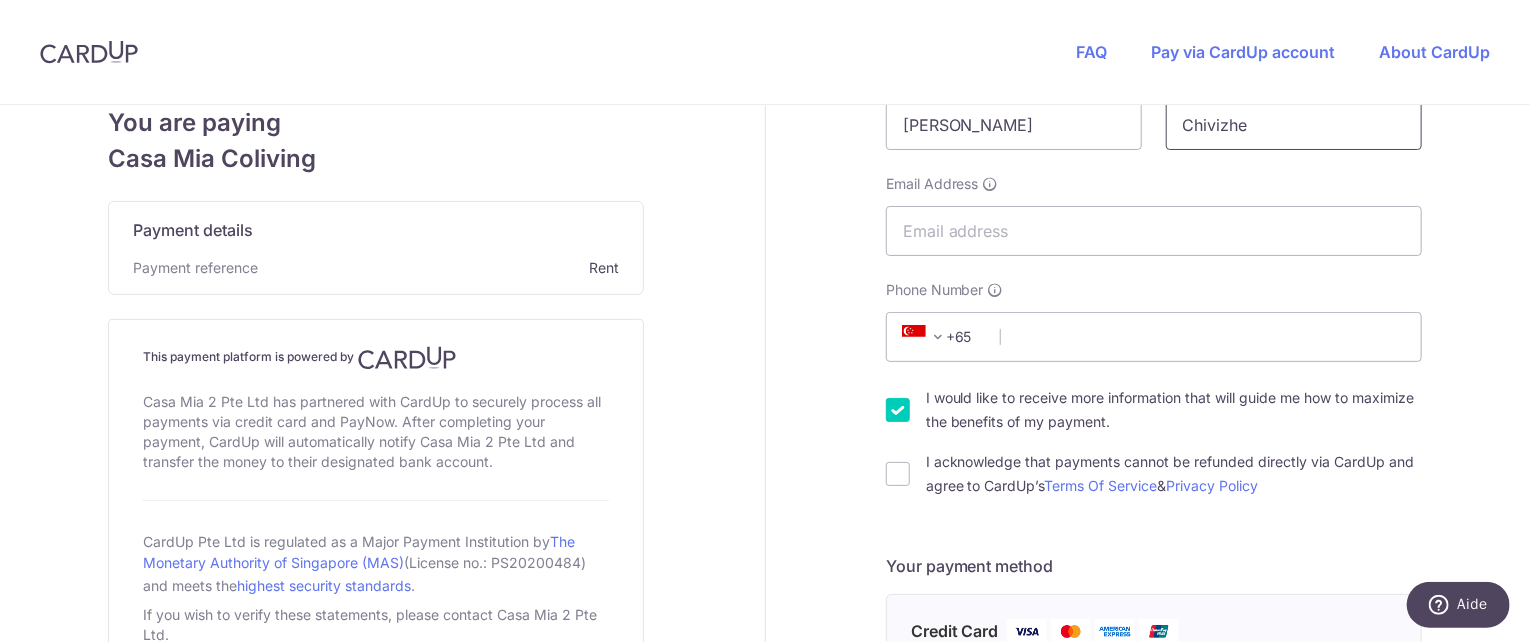scroll, scrollTop: 346, scrollLeft: 0, axis: vertical 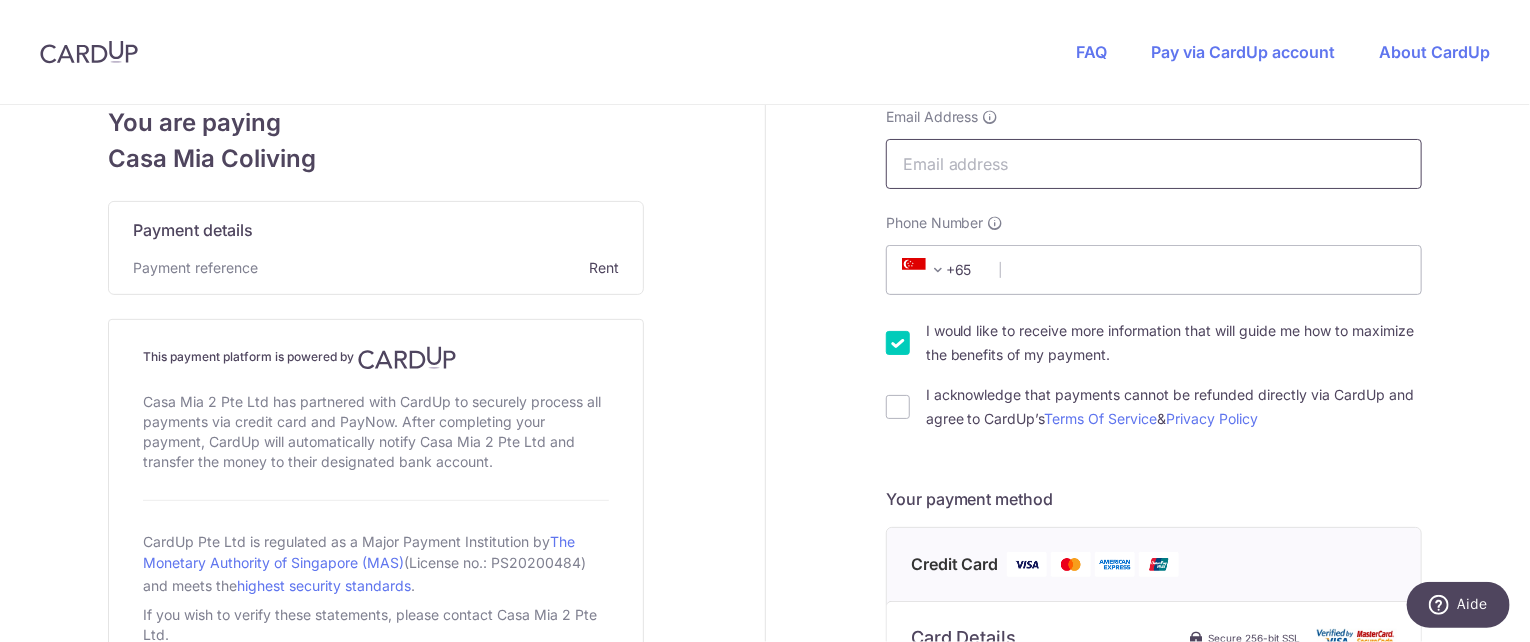 type on "Chivizhe" 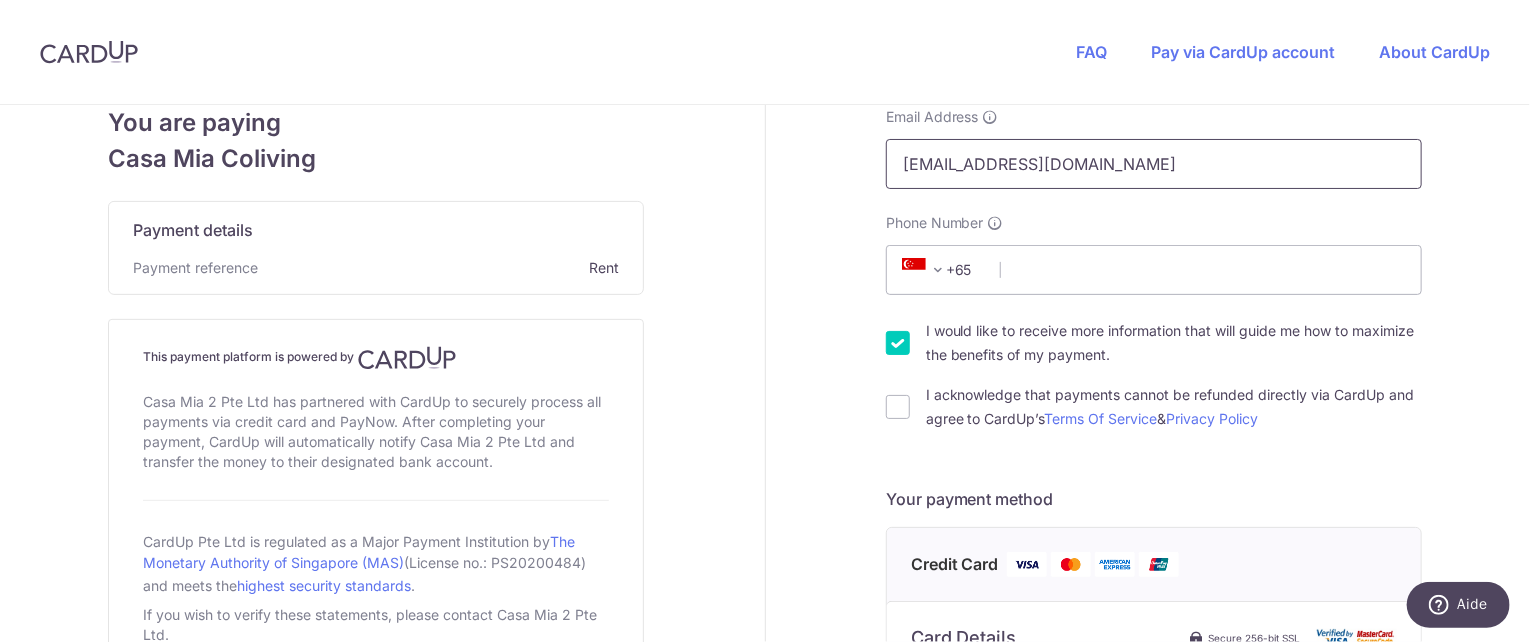 type on "[EMAIL_ADDRESS][DOMAIN_NAME]" 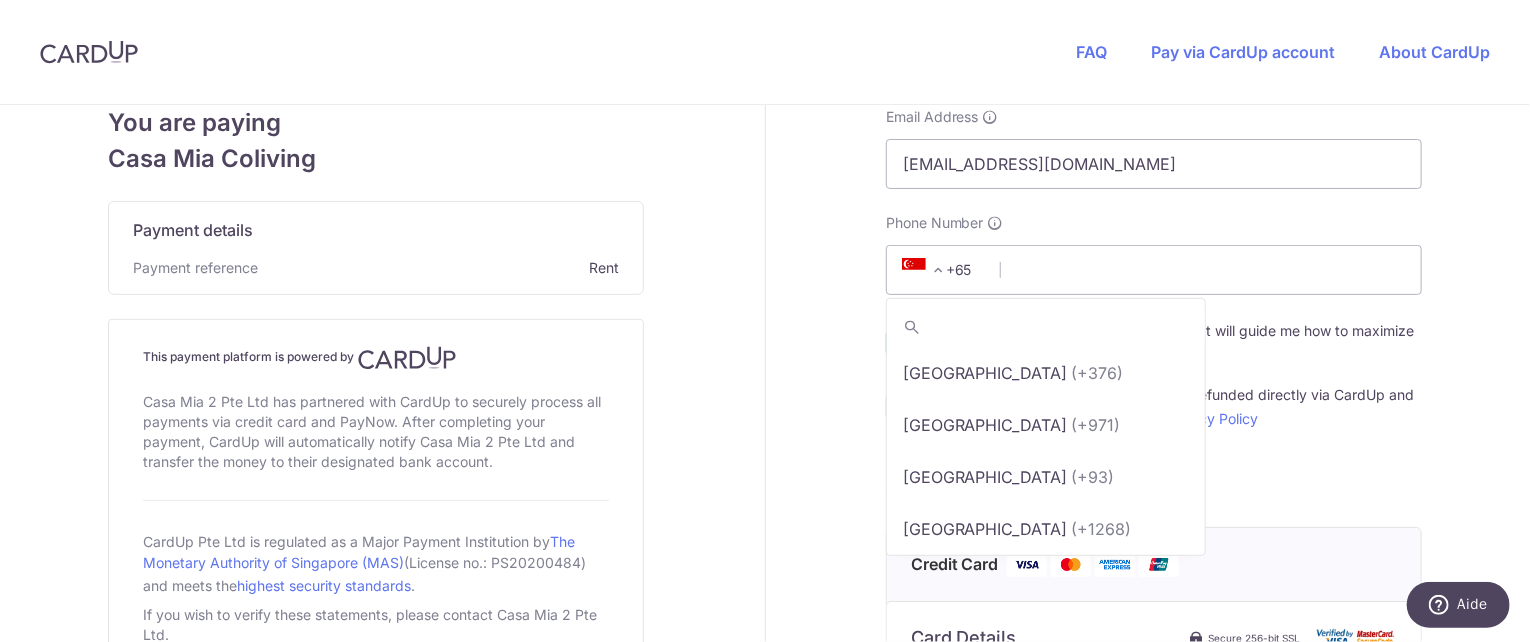 click at bounding box center [938, 270] 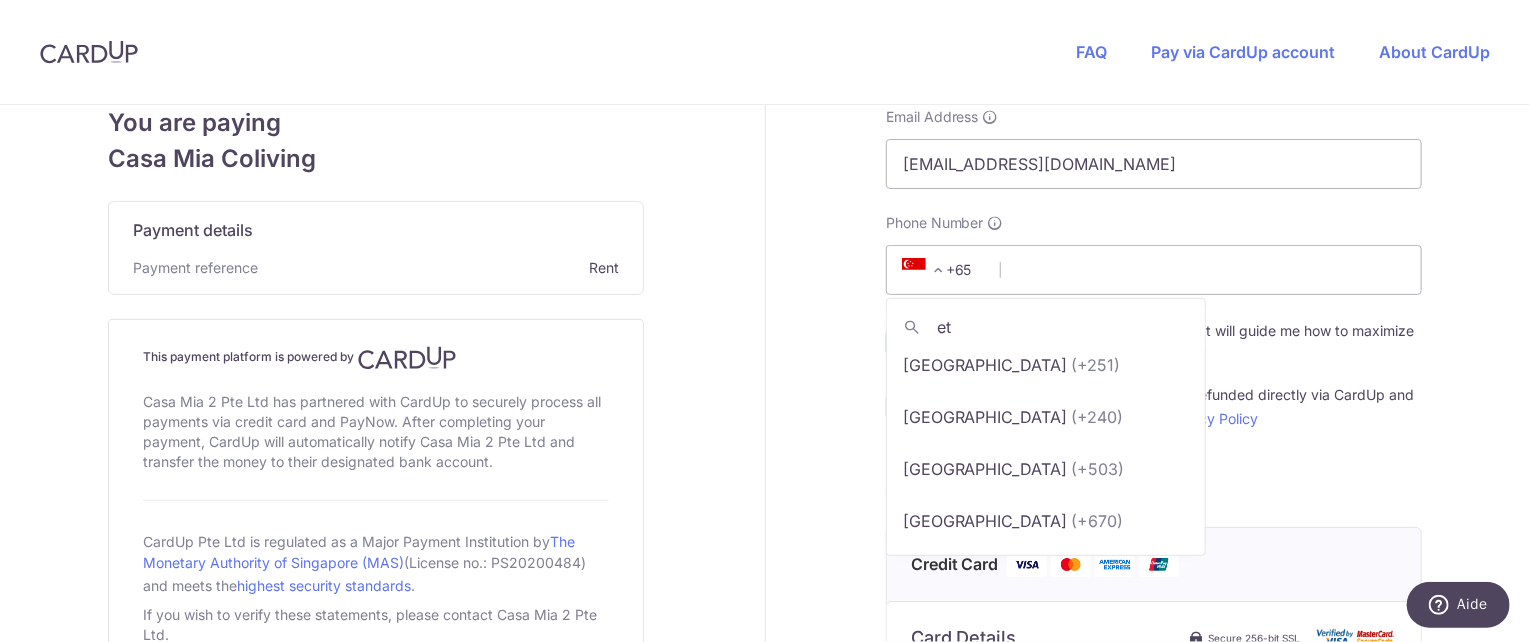 scroll, scrollTop: 0, scrollLeft: 0, axis: both 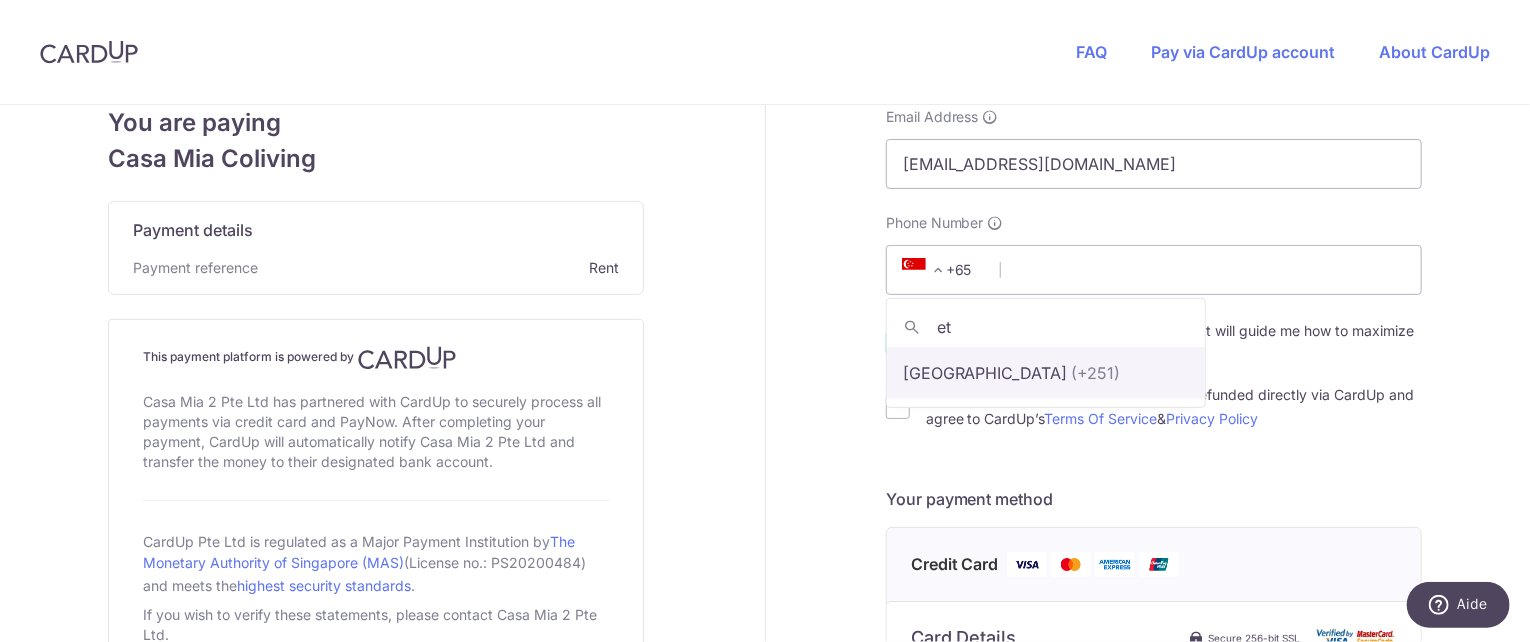 type on "et" 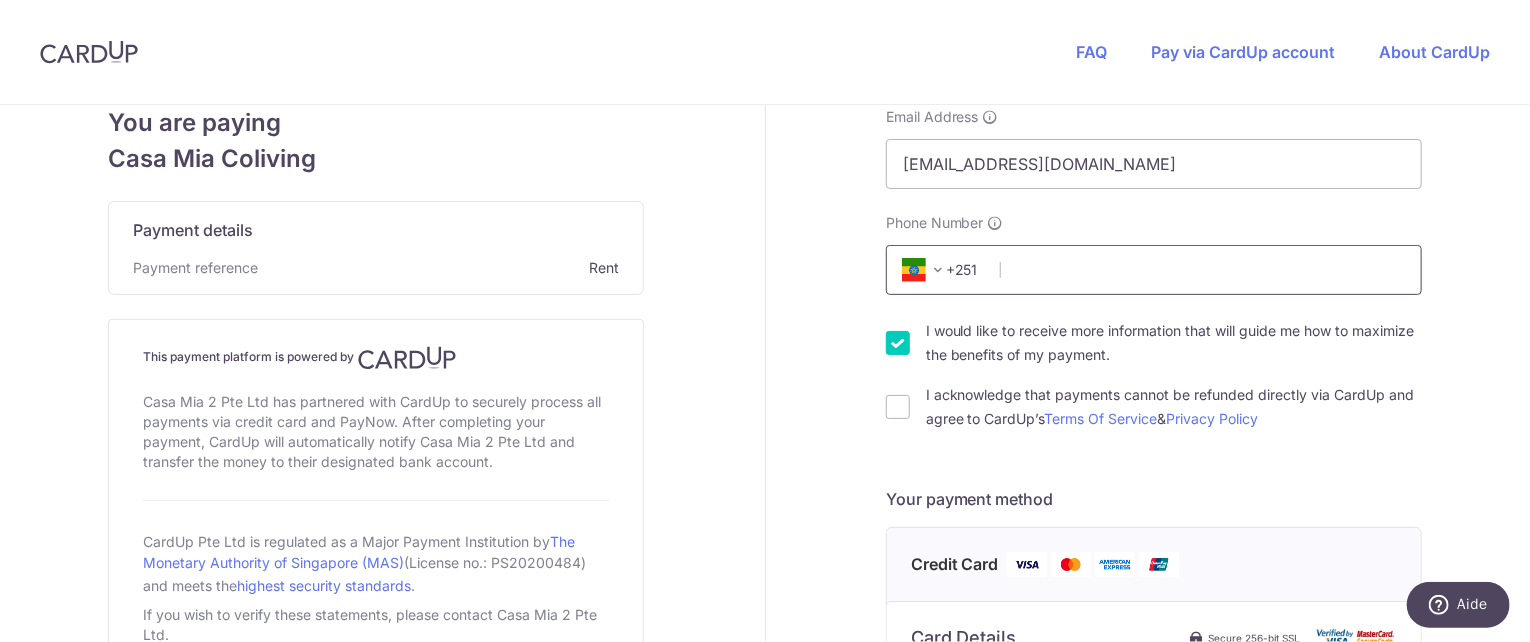 click on "Phone Number" at bounding box center (1154, 270) 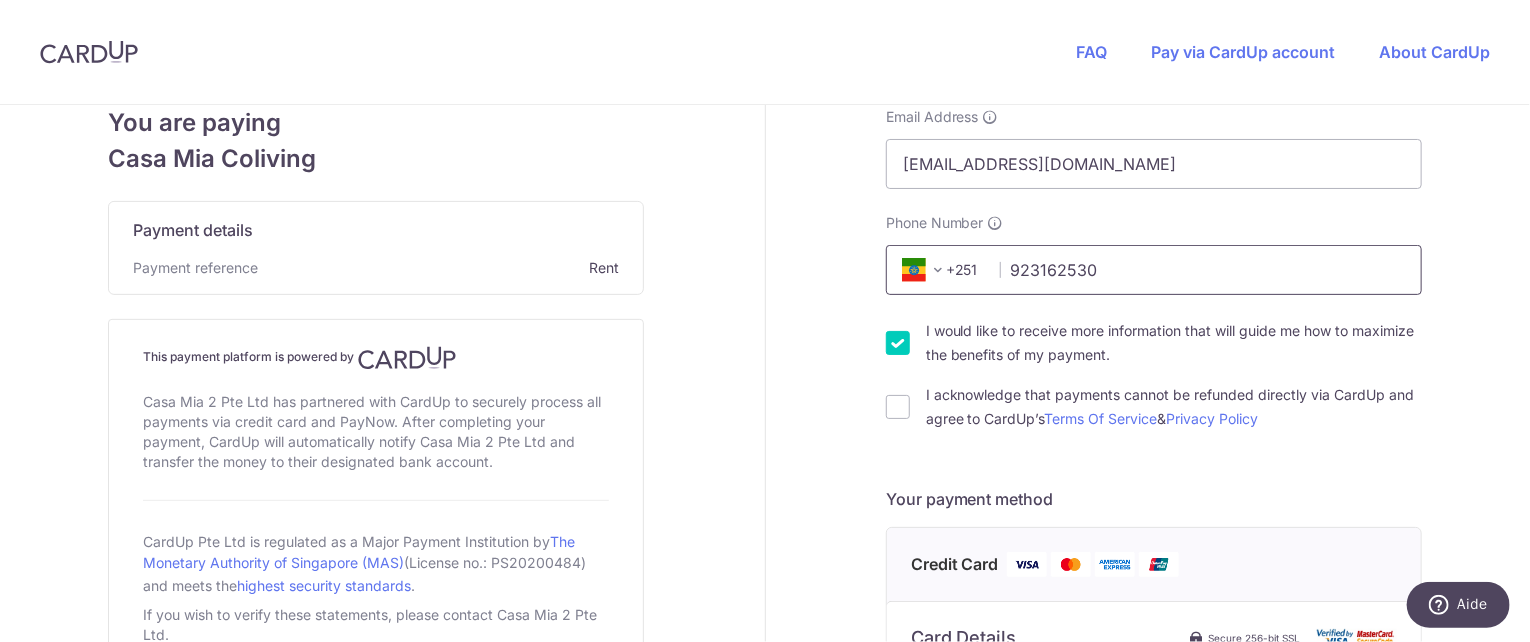 type on "923162530" 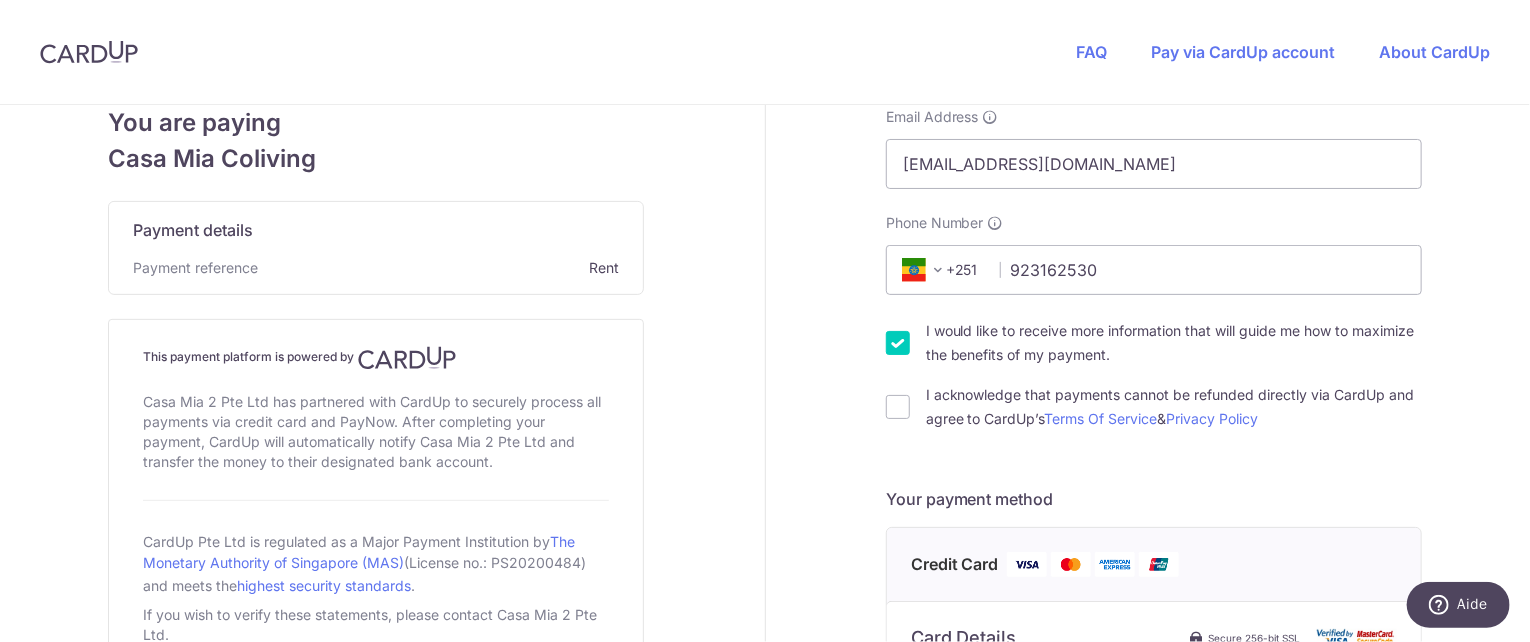 click on "Payment details
Amount to Recipient
1754.68
SGD
Your details
First Name
[PERSON_NAME]
Last Name
[GEOGRAPHIC_DATA]
Email Address
[EMAIL_ADDRESS][DOMAIN_NAME]
Please enter a valid email
Phone Number
+376
+971
+93
+1268
+1264
+355
+374
+244
+0
+54
+1684
+43
+61
+297
+358" at bounding box center [1154, 646] 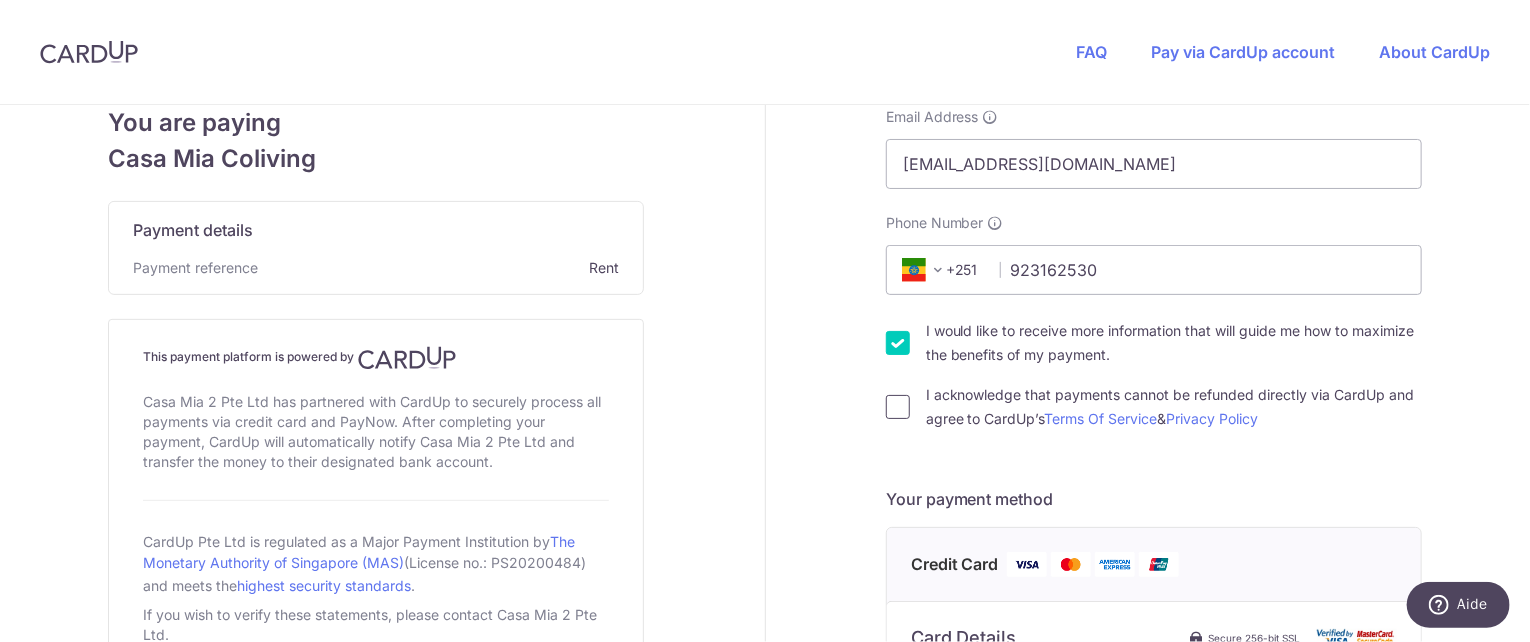 click on "I acknowledge that payments cannot be refunded directly via CardUp and agree to CardUp’s
Terms Of Service  &
Privacy Policy" at bounding box center (898, 407) 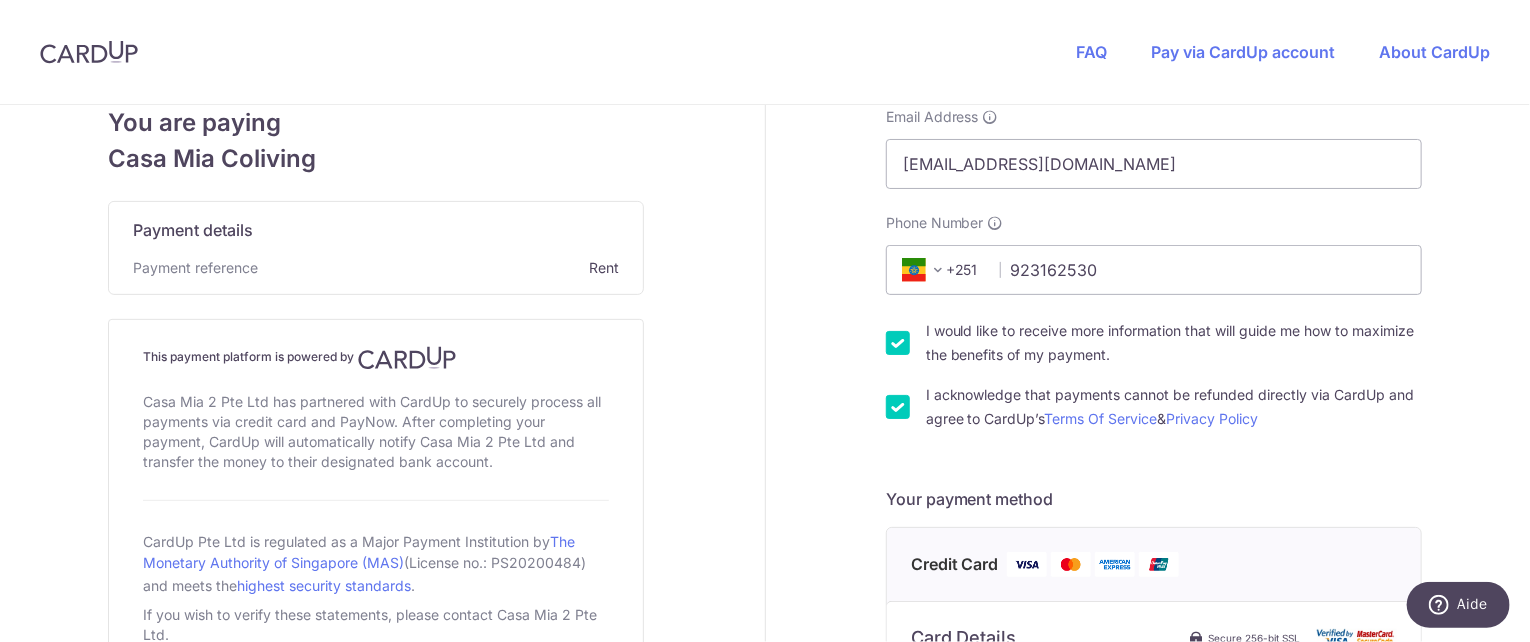 click on "I would like to receive more information that will guide me how to maximize the benefits of my payment." at bounding box center [1154, 343] 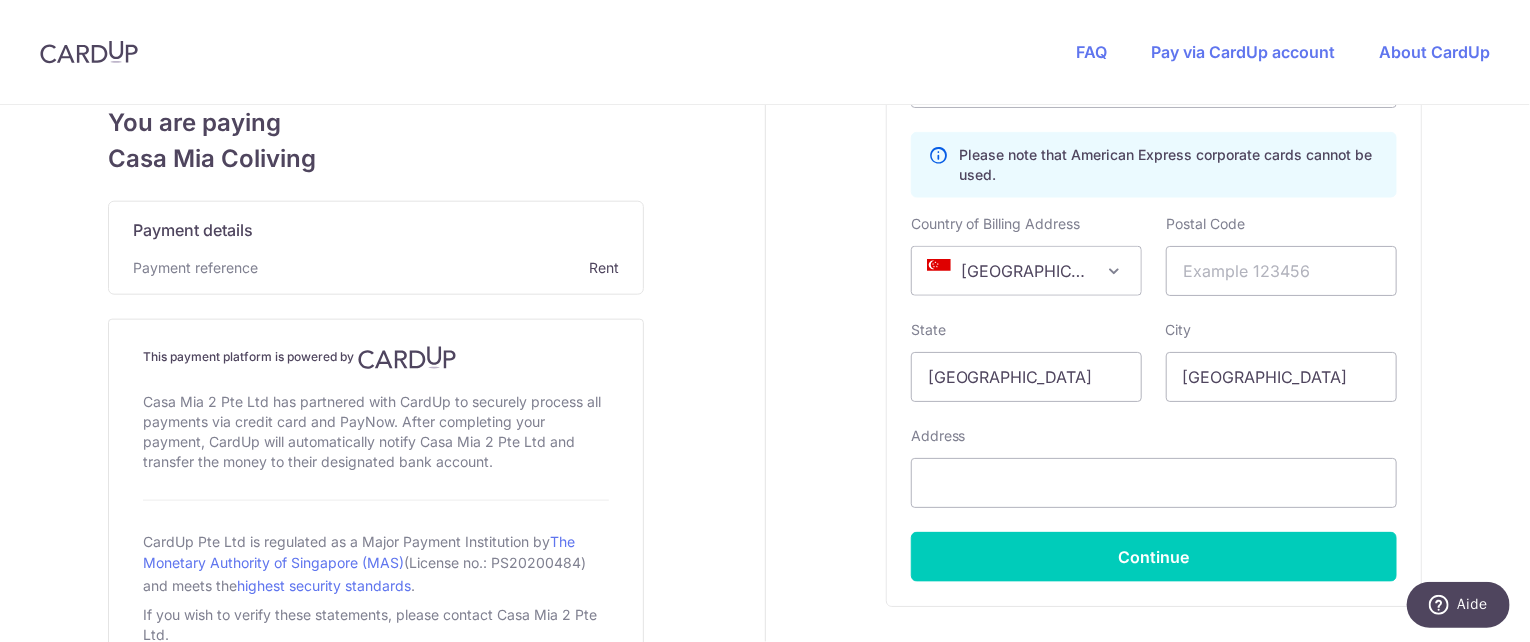 scroll, scrollTop: 1103, scrollLeft: 0, axis: vertical 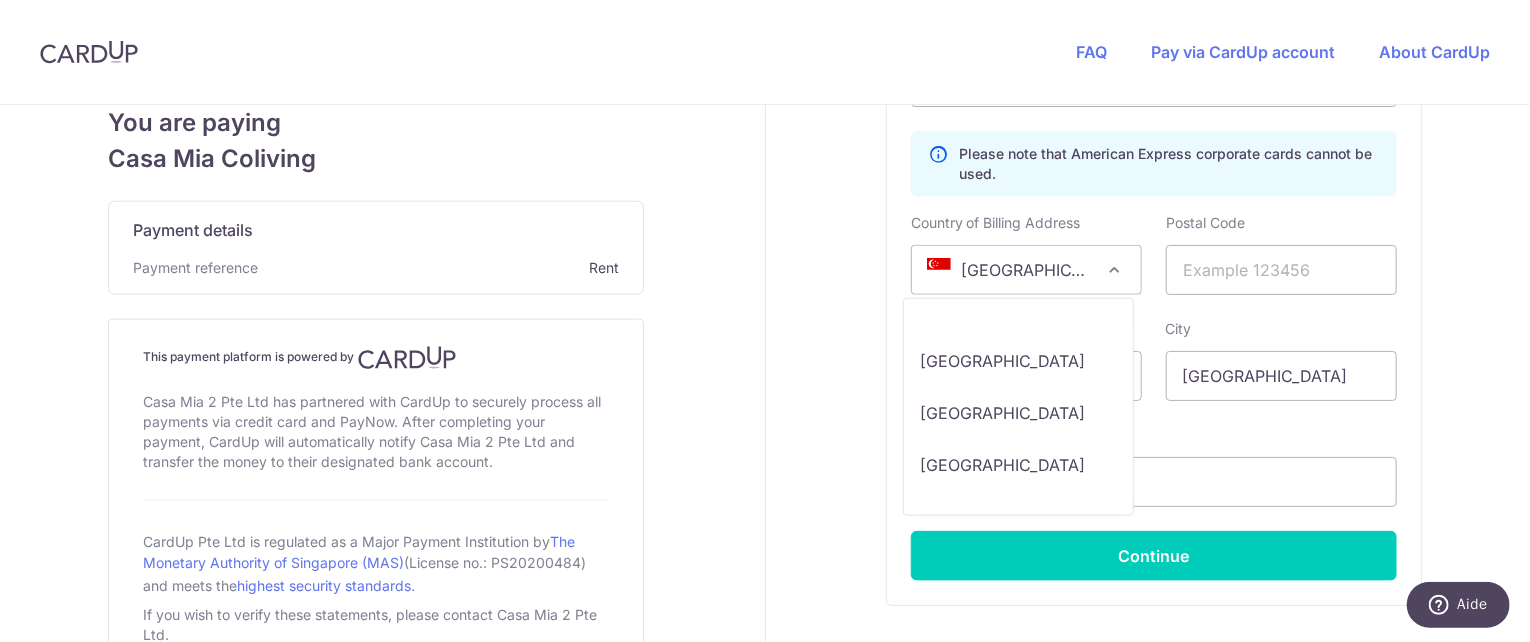 click at bounding box center (1114, 270) 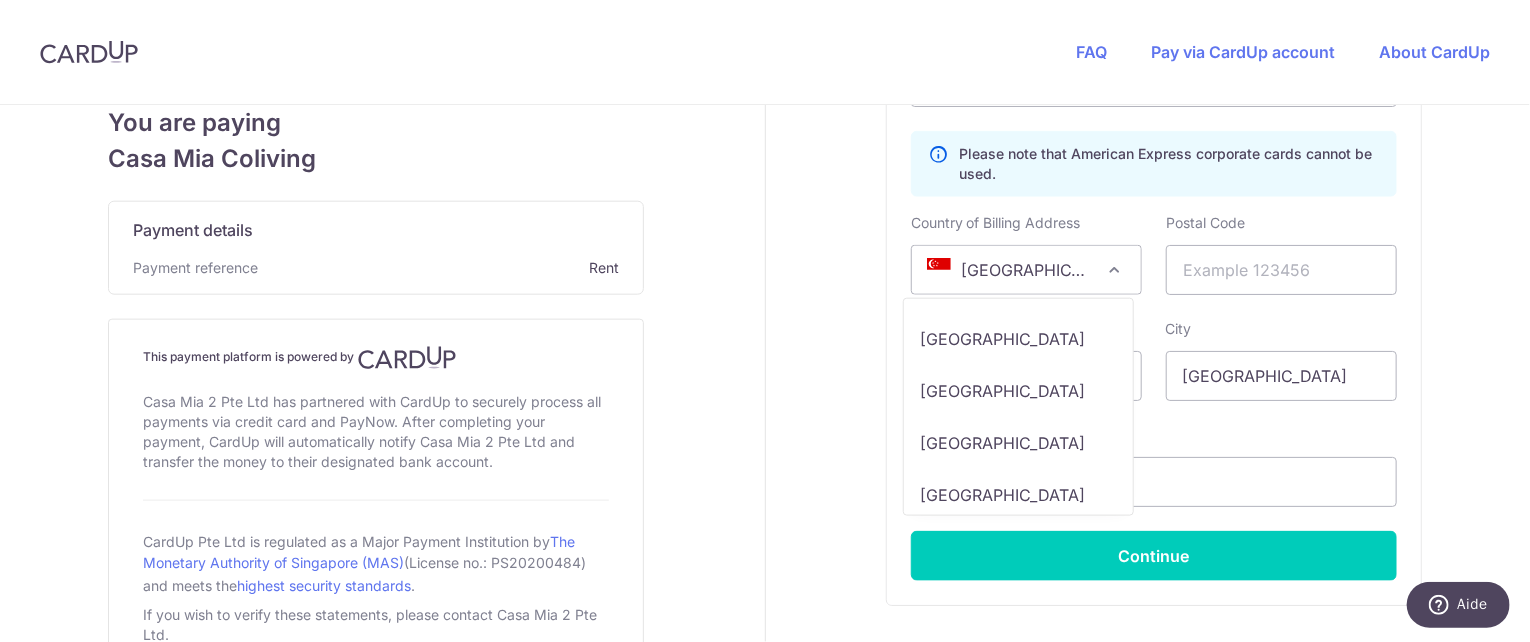 scroll, scrollTop: 3690, scrollLeft: 0, axis: vertical 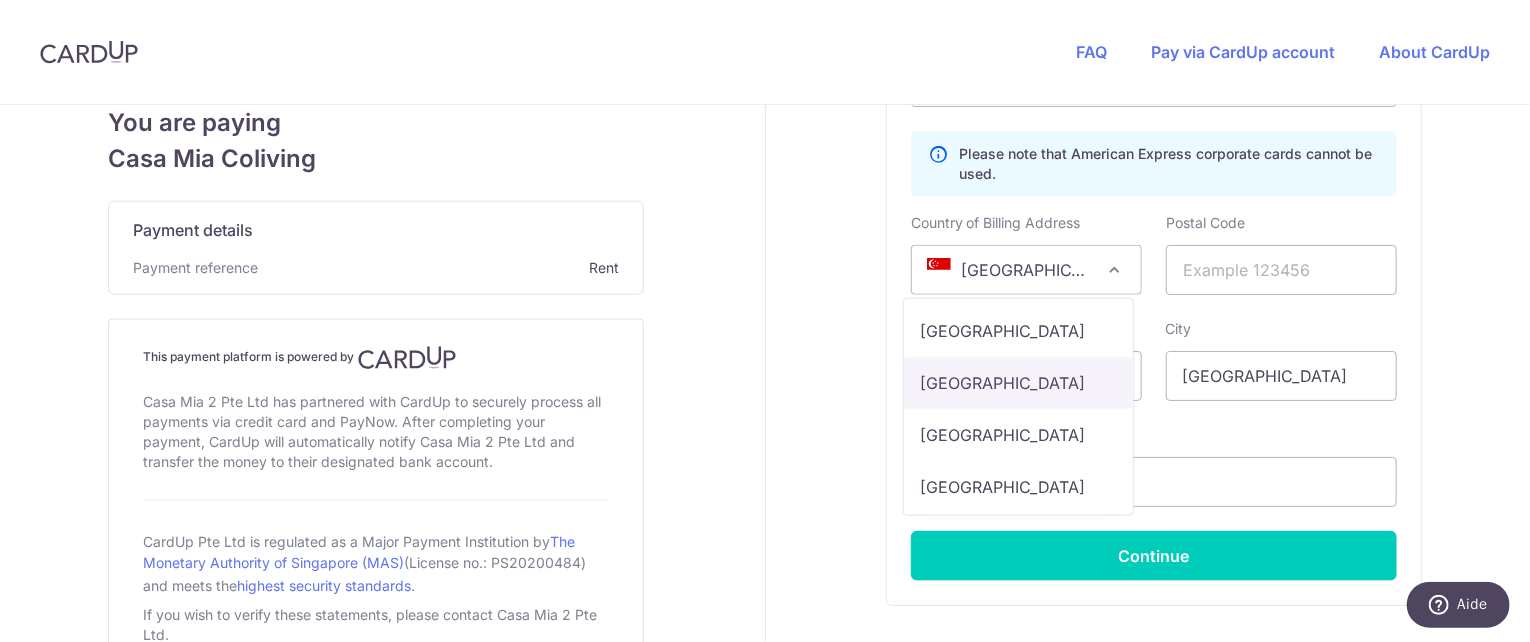 select on "ET" 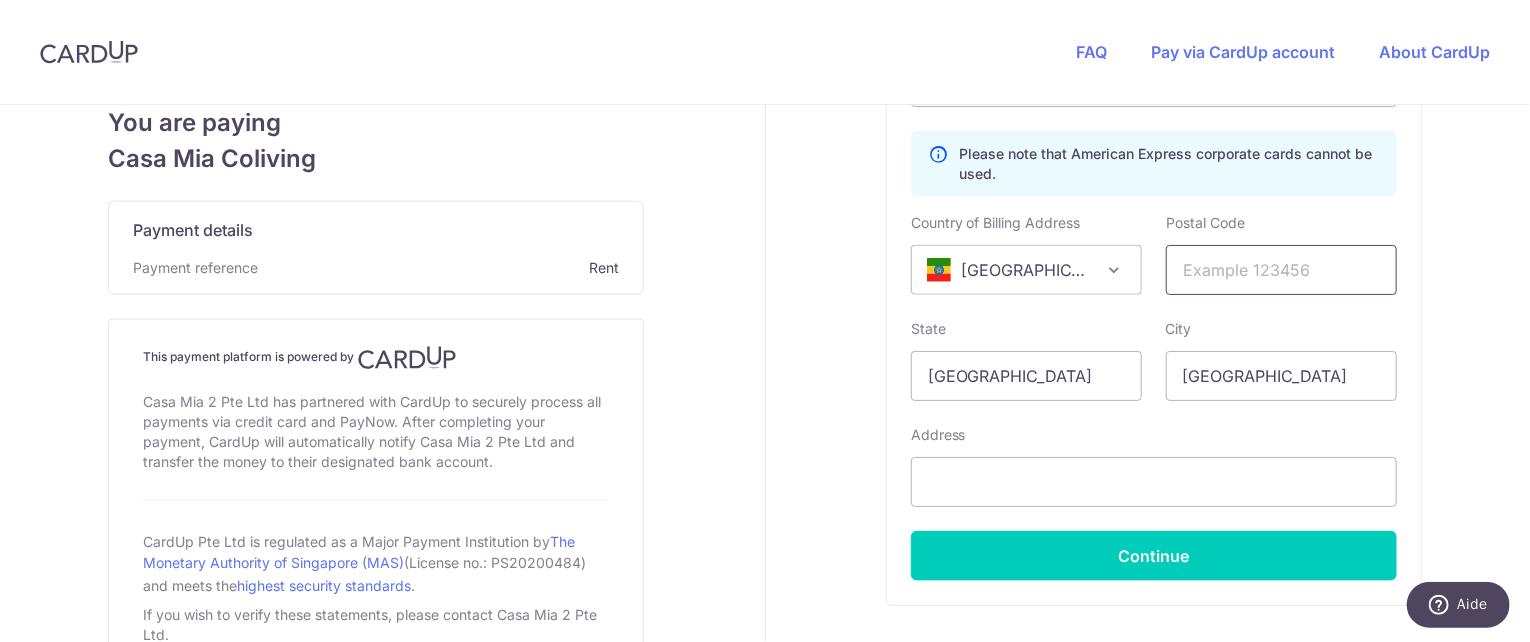 click at bounding box center (1281, 270) 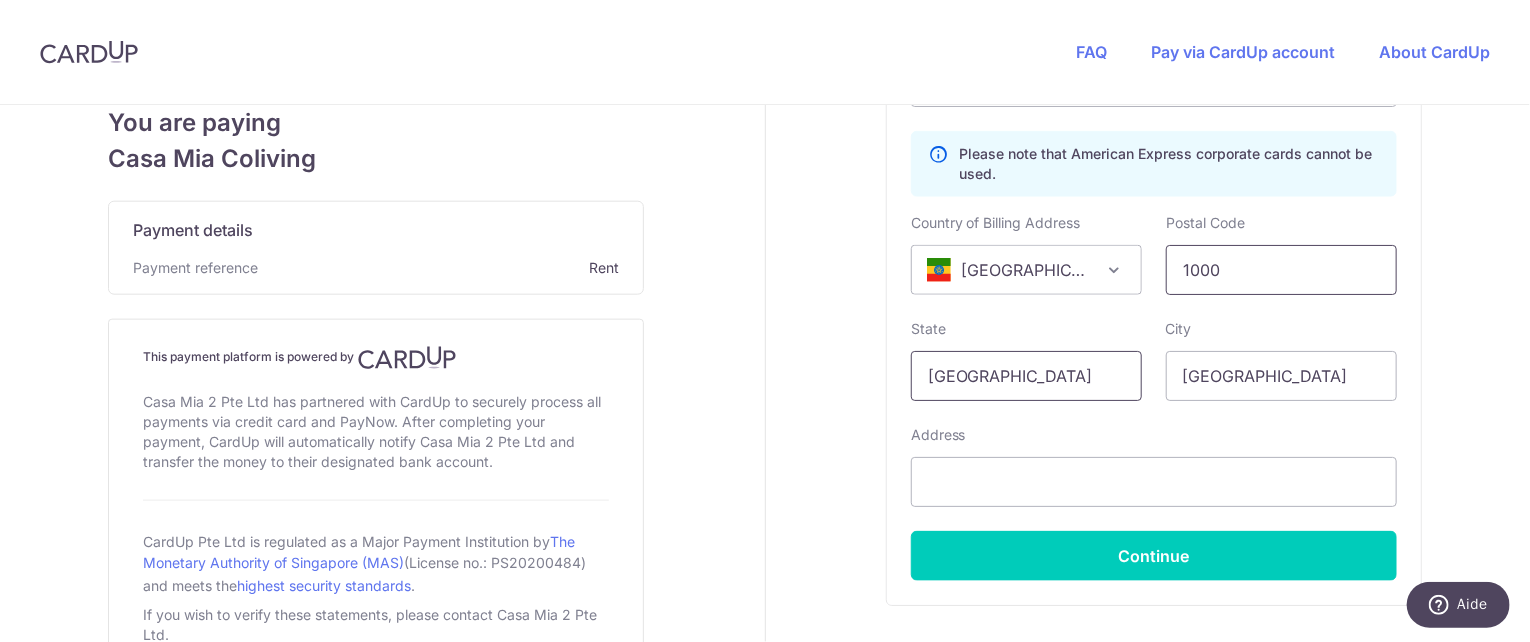 type on "1000" 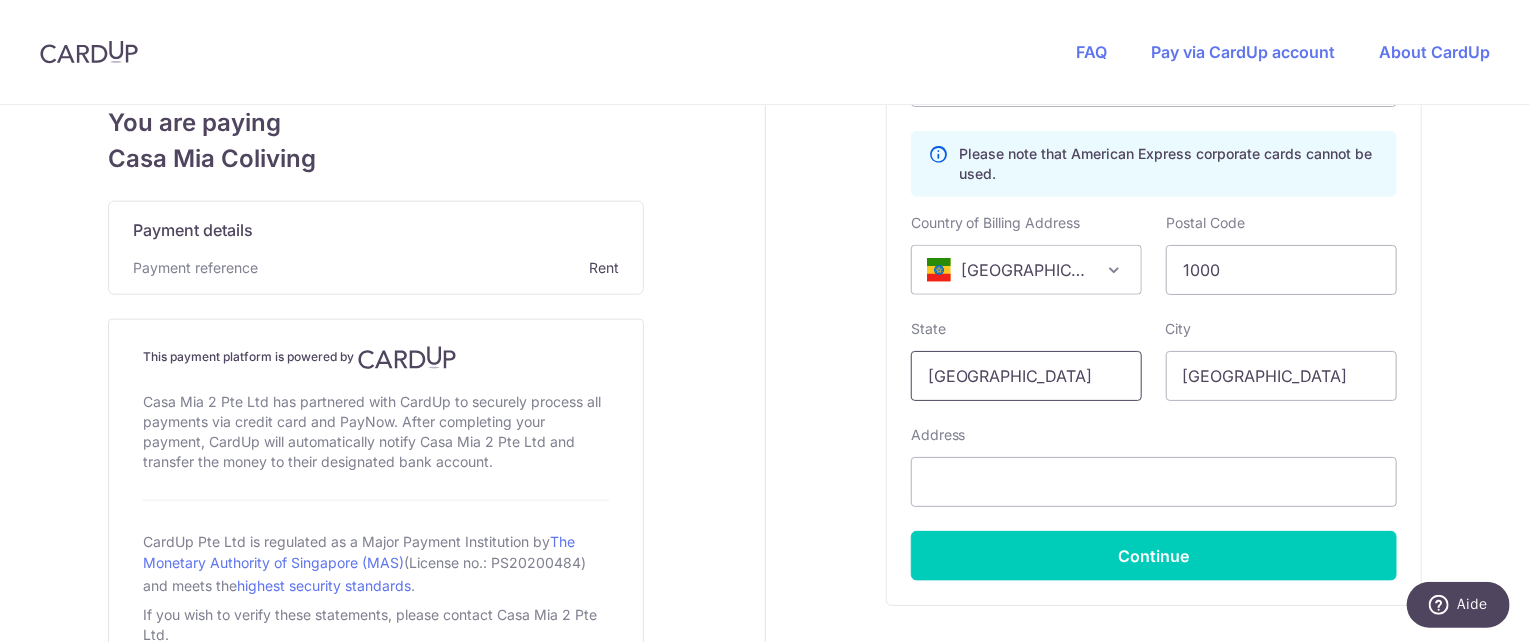 drag, startPoint x: 1014, startPoint y: 386, endPoint x: 822, endPoint y: 435, distance: 198.15398 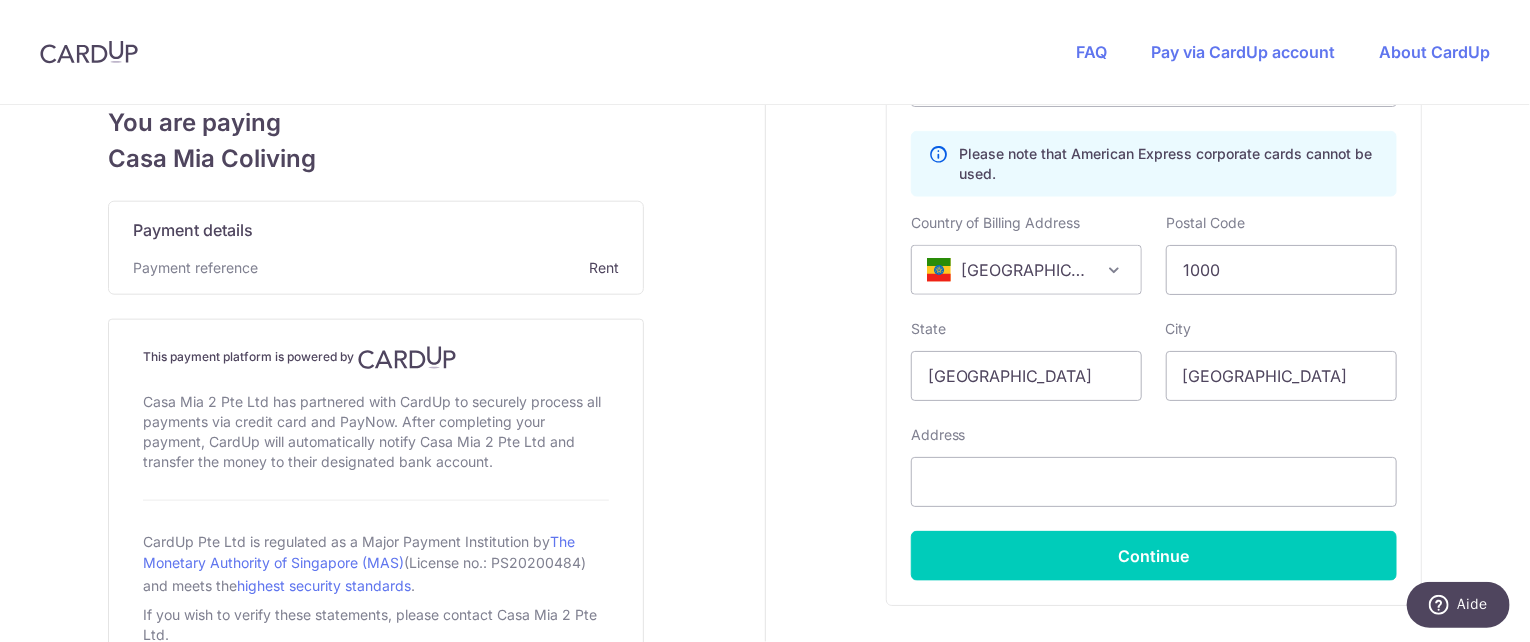 drag, startPoint x: 822, startPoint y: 435, endPoint x: 892, endPoint y: 533, distance: 120.432556 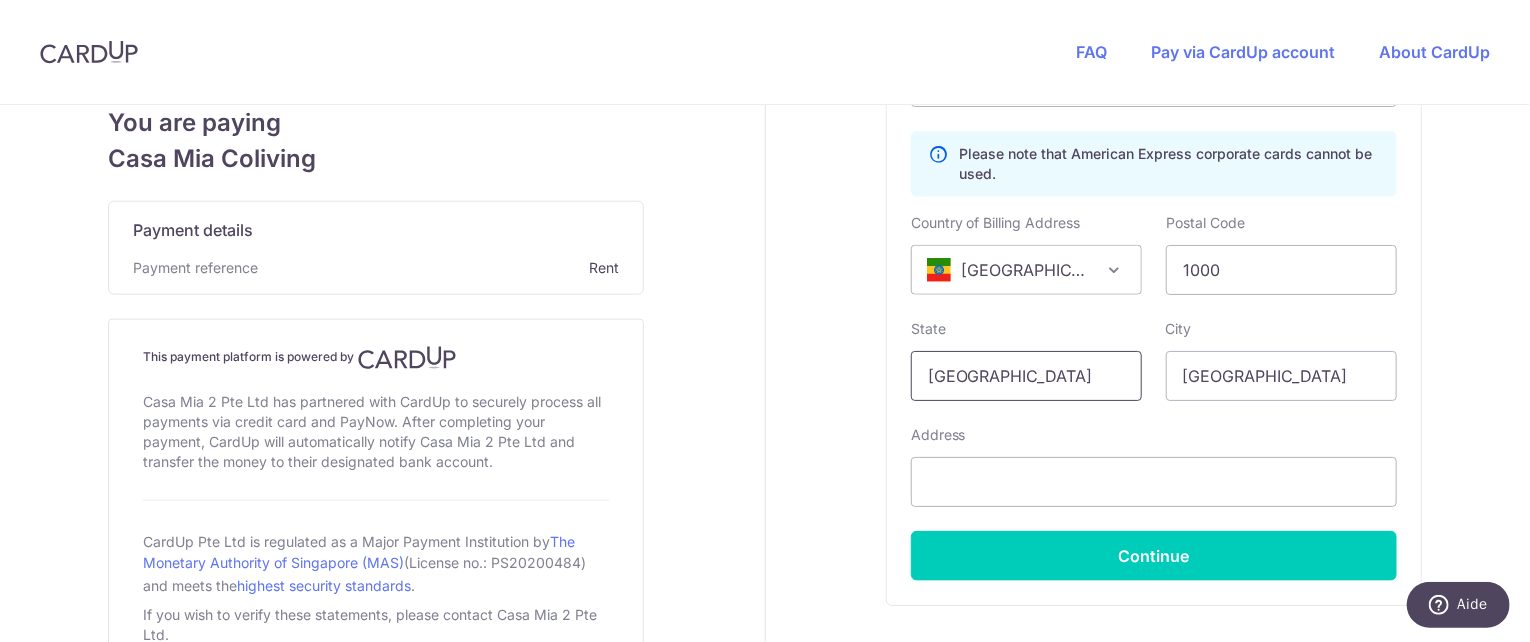 drag, startPoint x: 1017, startPoint y: 371, endPoint x: 816, endPoint y: 361, distance: 201.2486 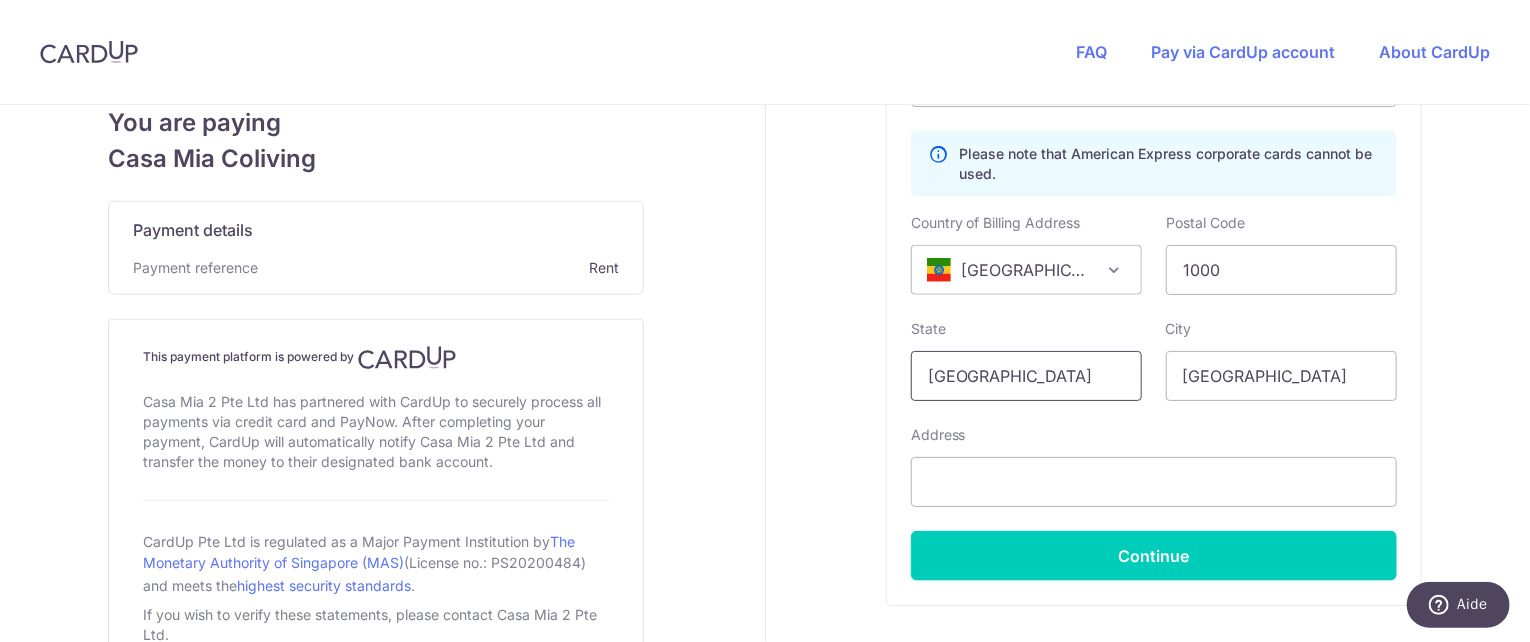 drag, startPoint x: 1036, startPoint y: 371, endPoint x: 888, endPoint y: 382, distance: 148.40822 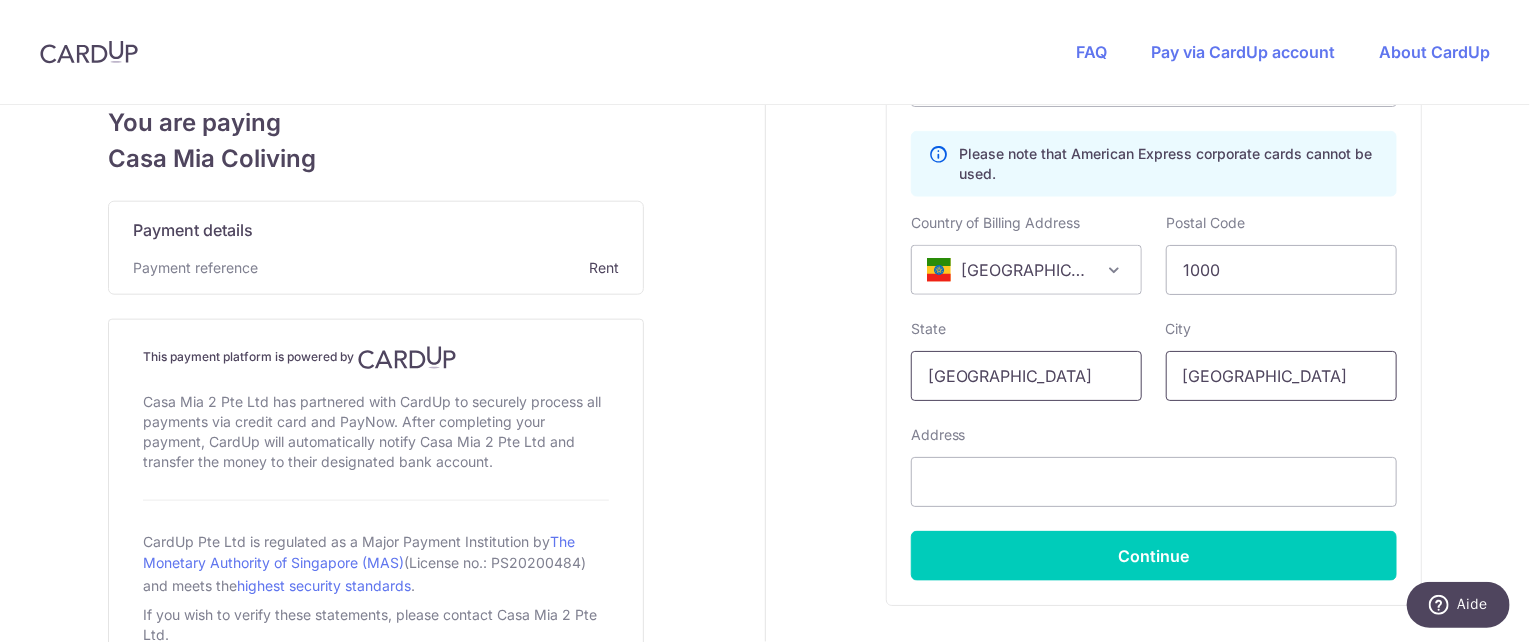 type on "[GEOGRAPHIC_DATA]" 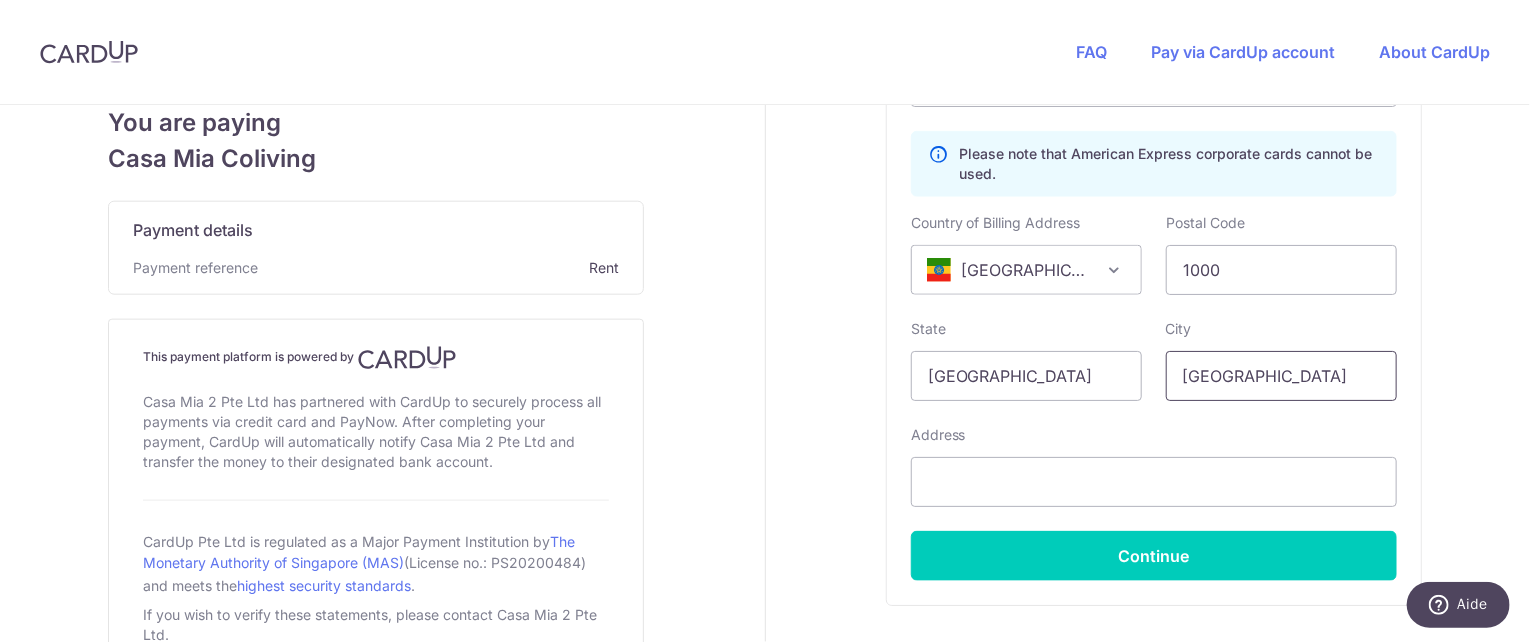 click on "[GEOGRAPHIC_DATA]" at bounding box center (1281, 376) 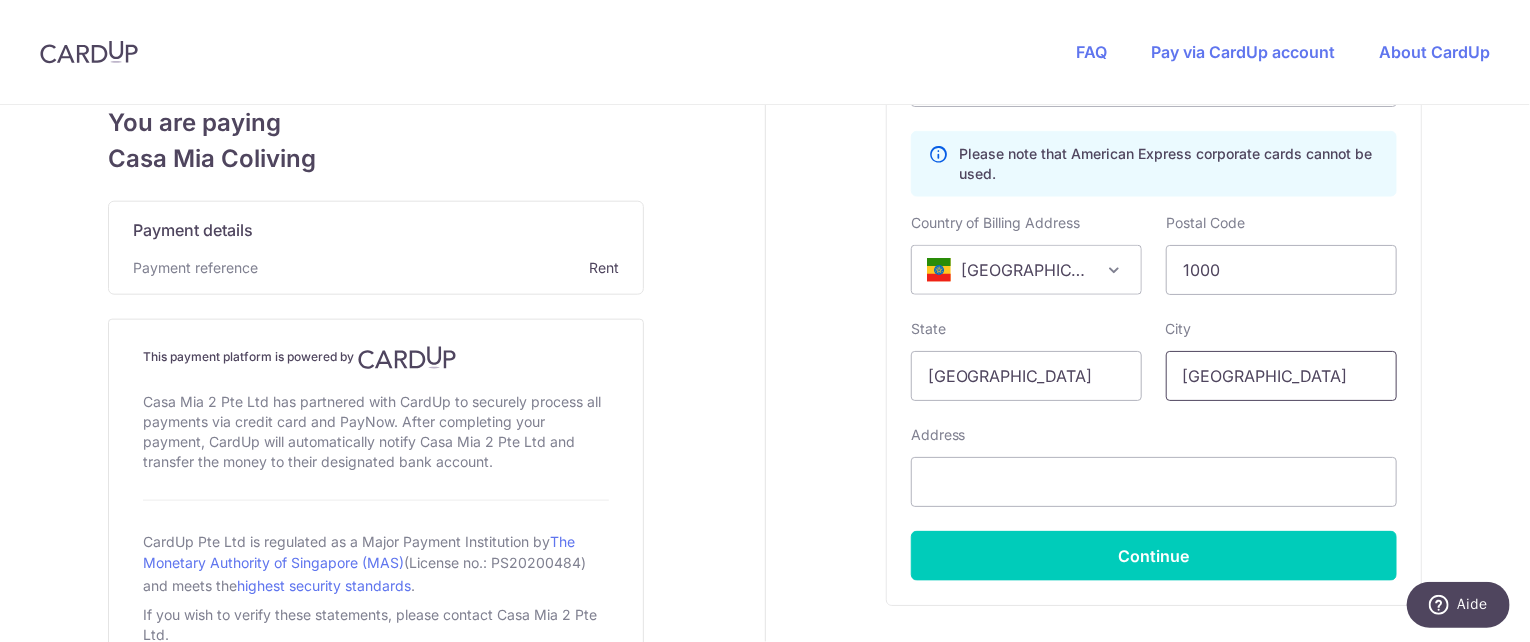 paste on "[GEOGRAPHIC_DATA]" 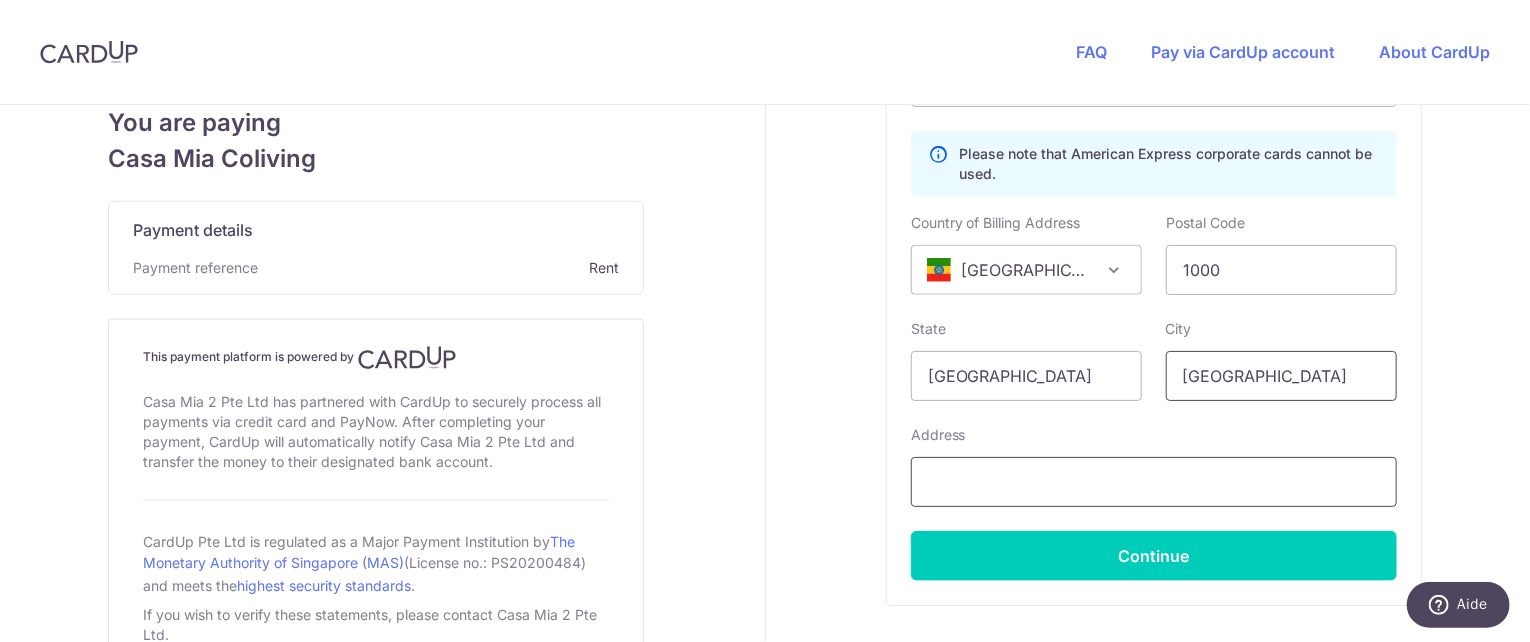type on "[GEOGRAPHIC_DATA]" 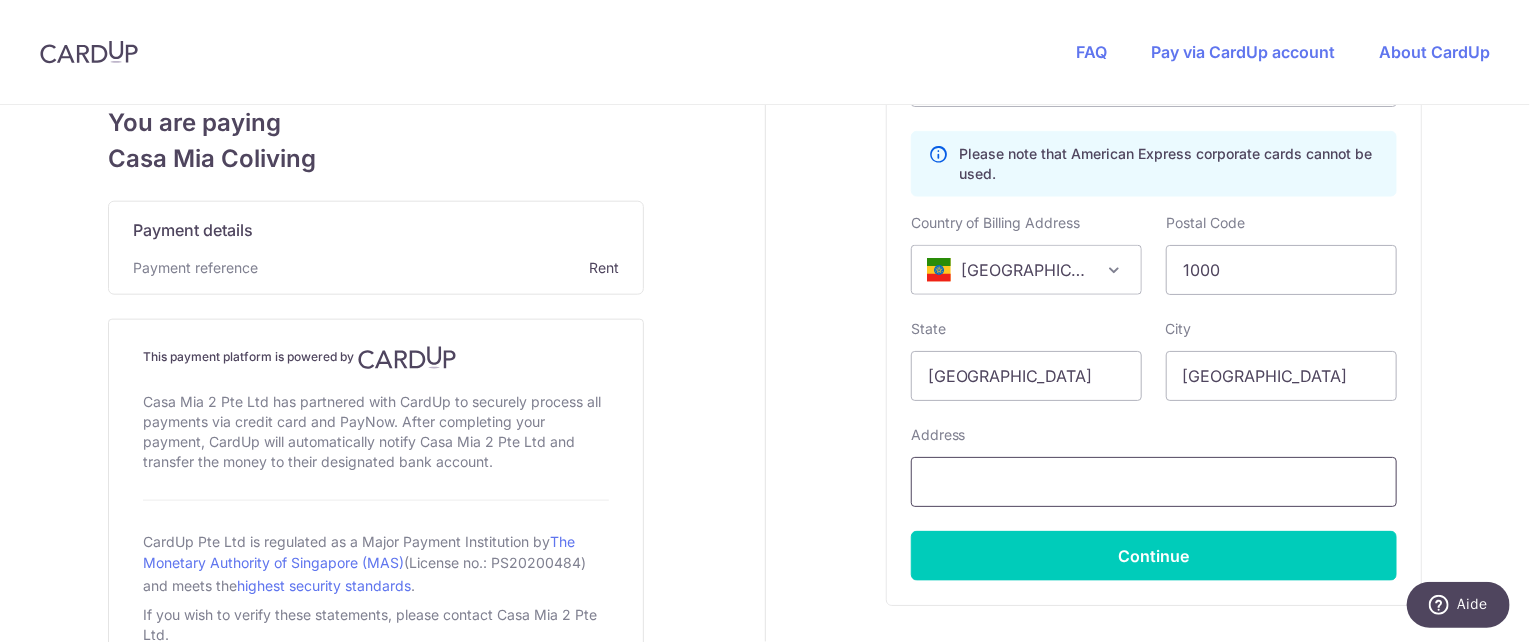 click at bounding box center [1154, 482] 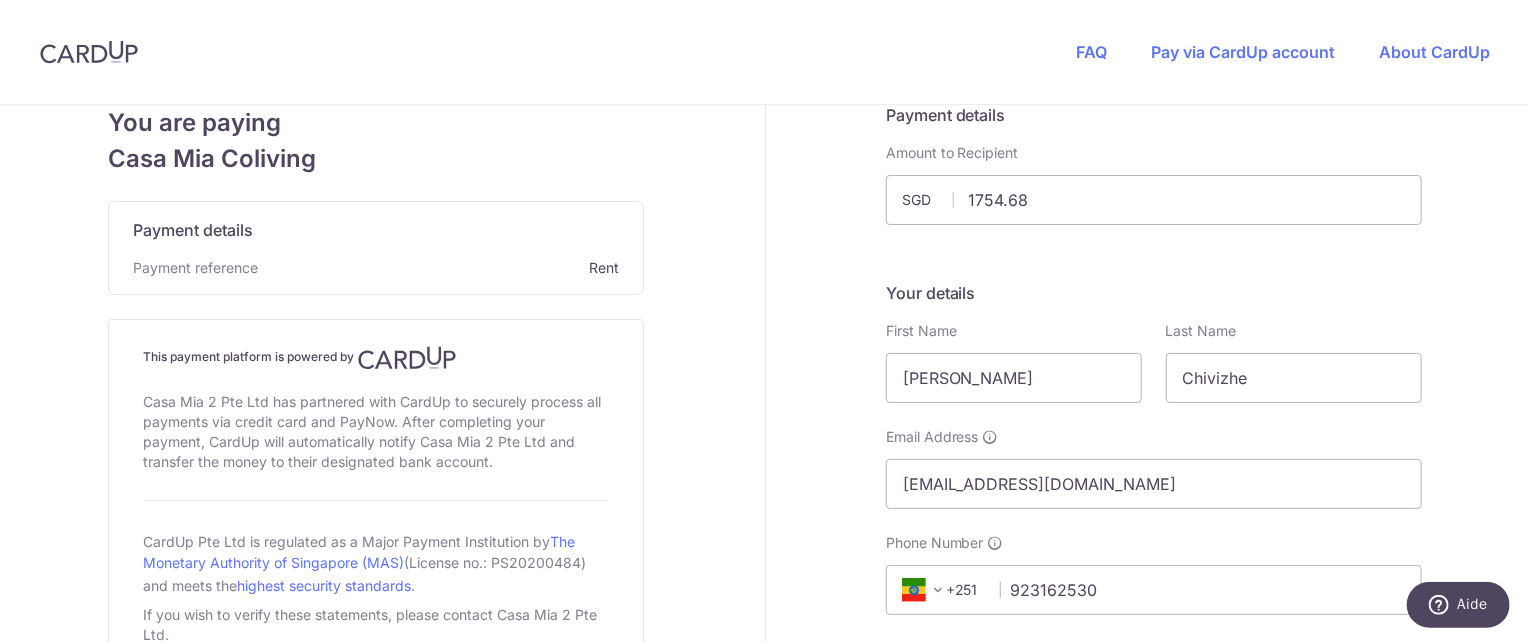 scroll, scrollTop: 0, scrollLeft: 0, axis: both 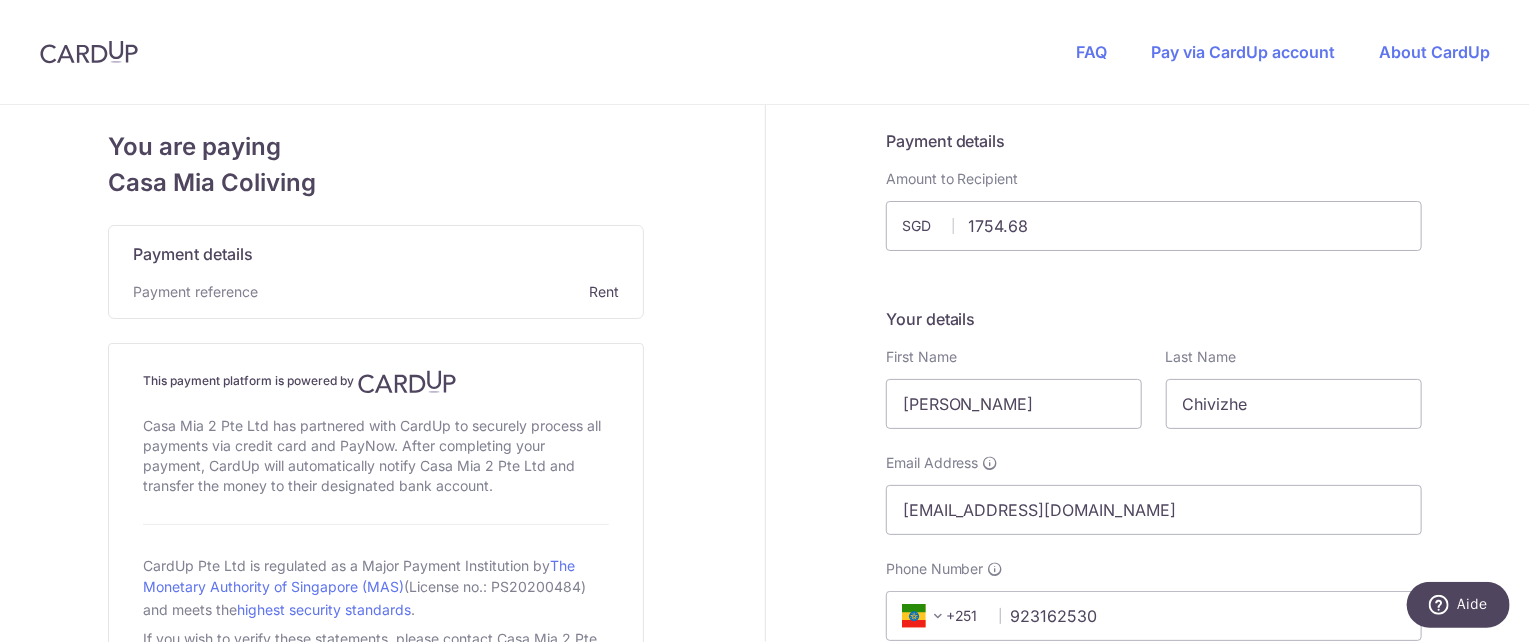 type on "African Union Commision" 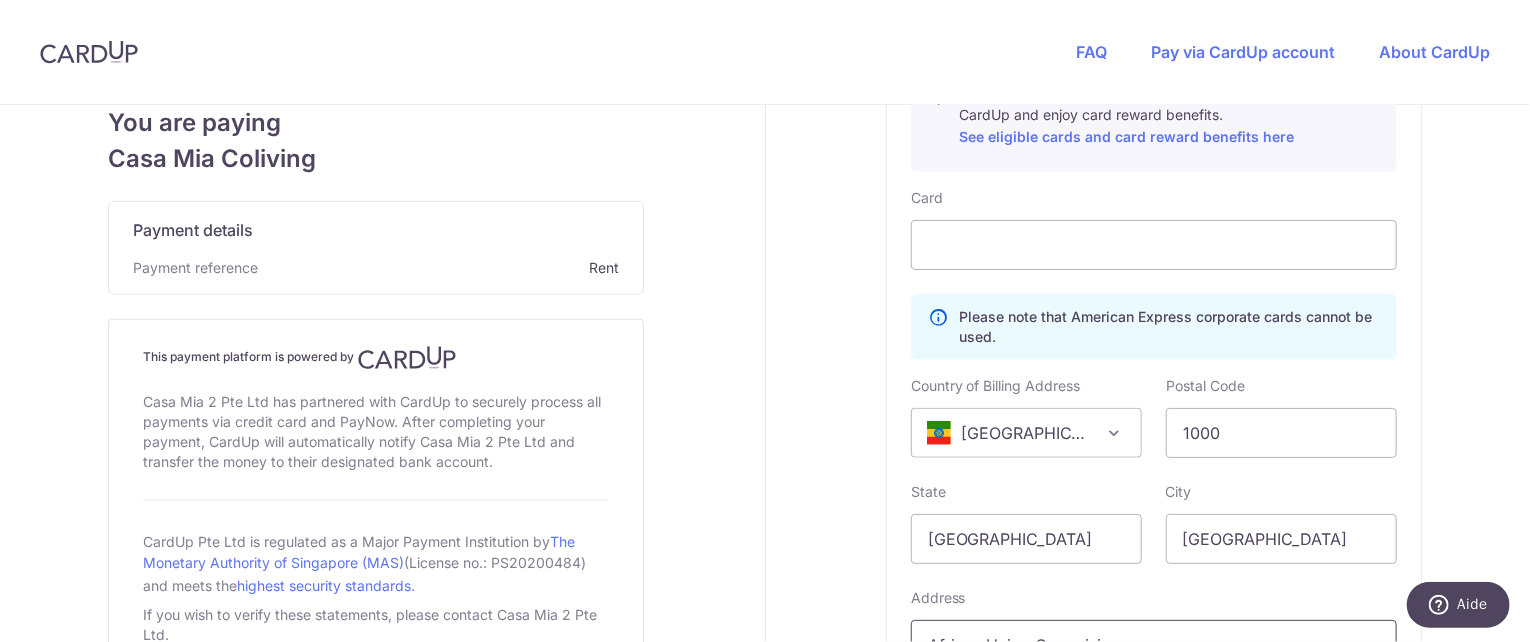 scroll, scrollTop: 1234, scrollLeft: 0, axis: vertical 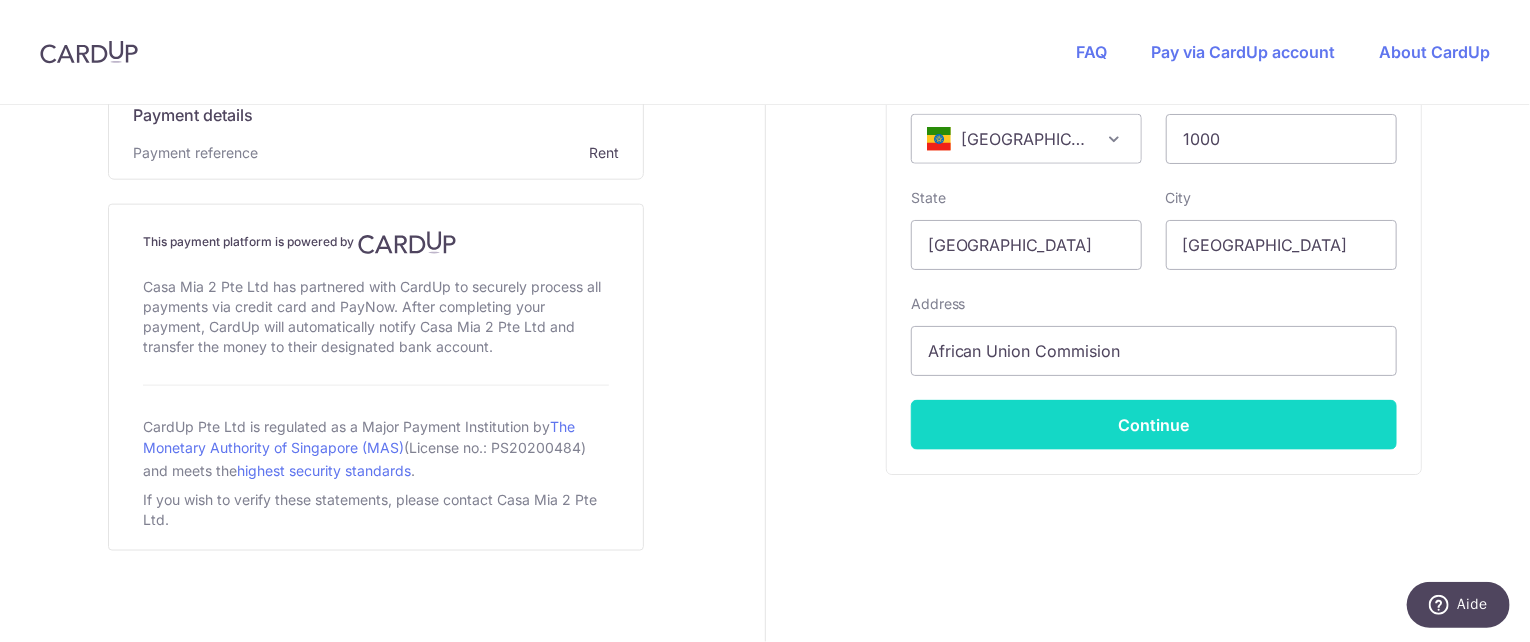 click on "Continue" at bounding box center [1154, 425] 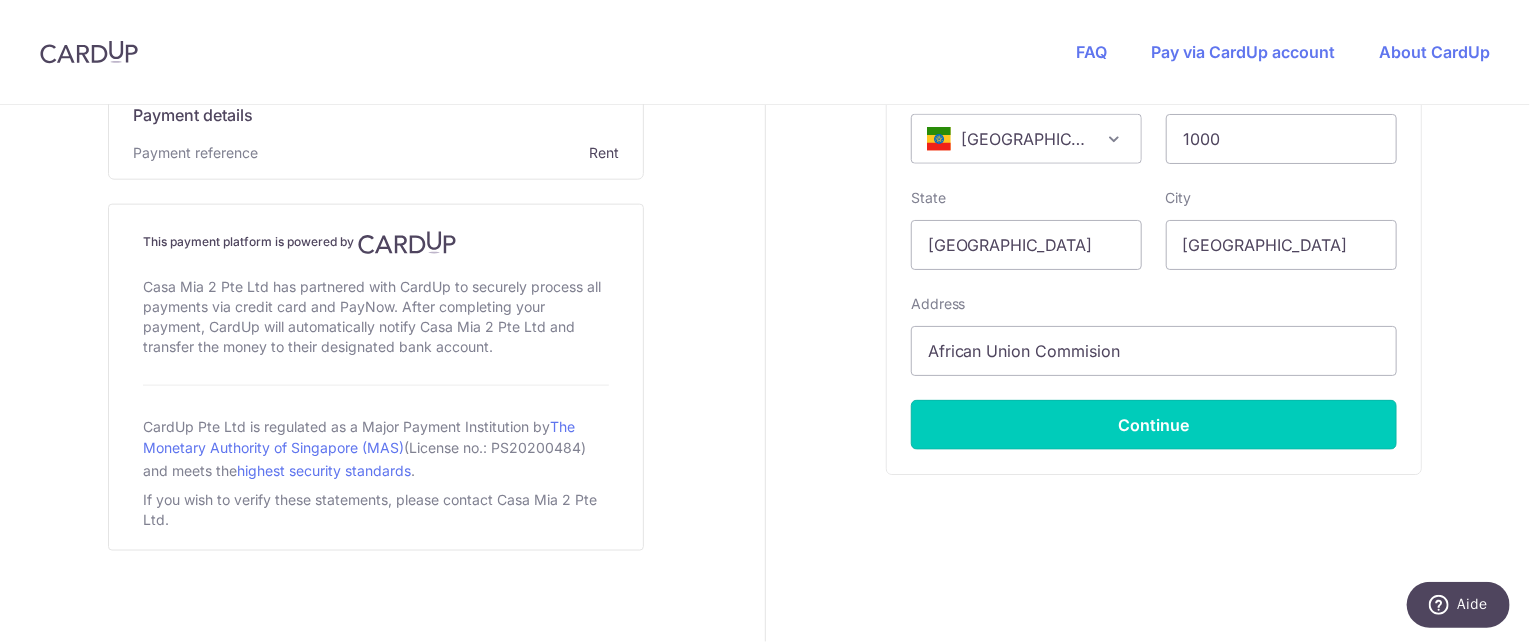 type on "**** 2040" 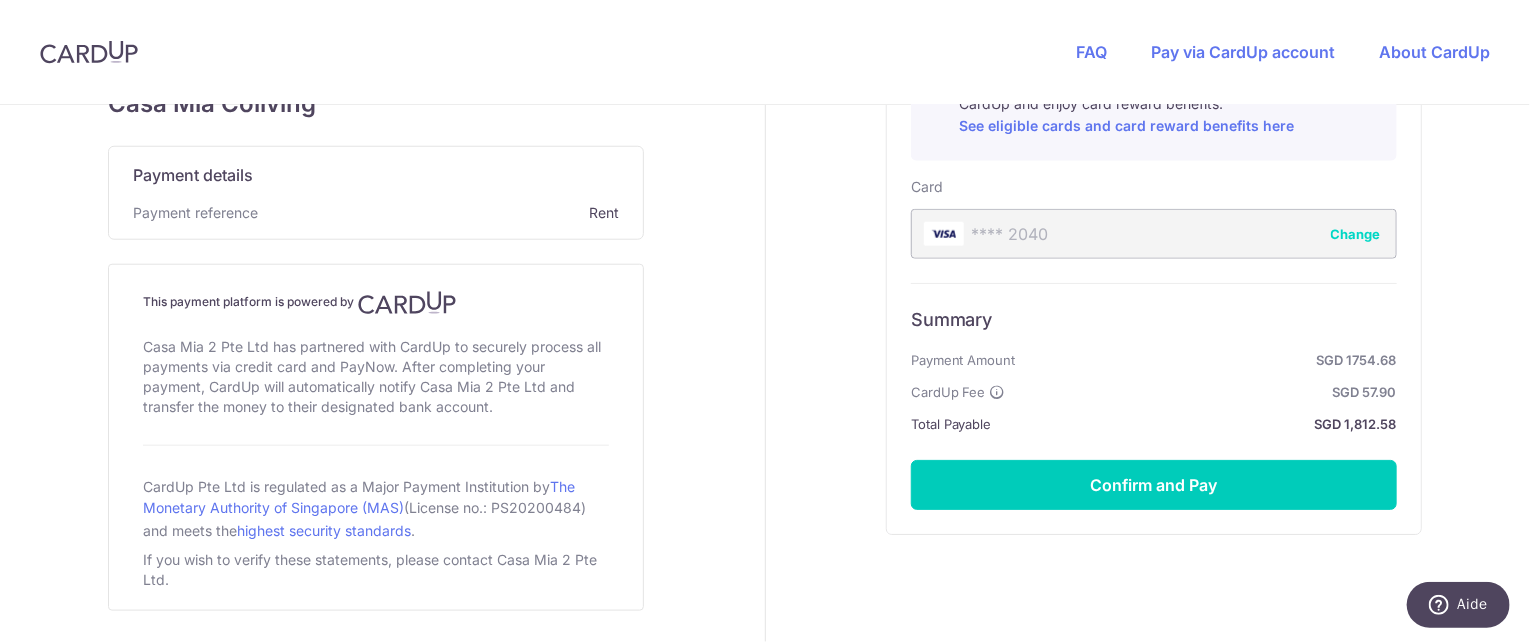 scroll, scrollTop: 952, scrollLeft: 0, axis: vertical 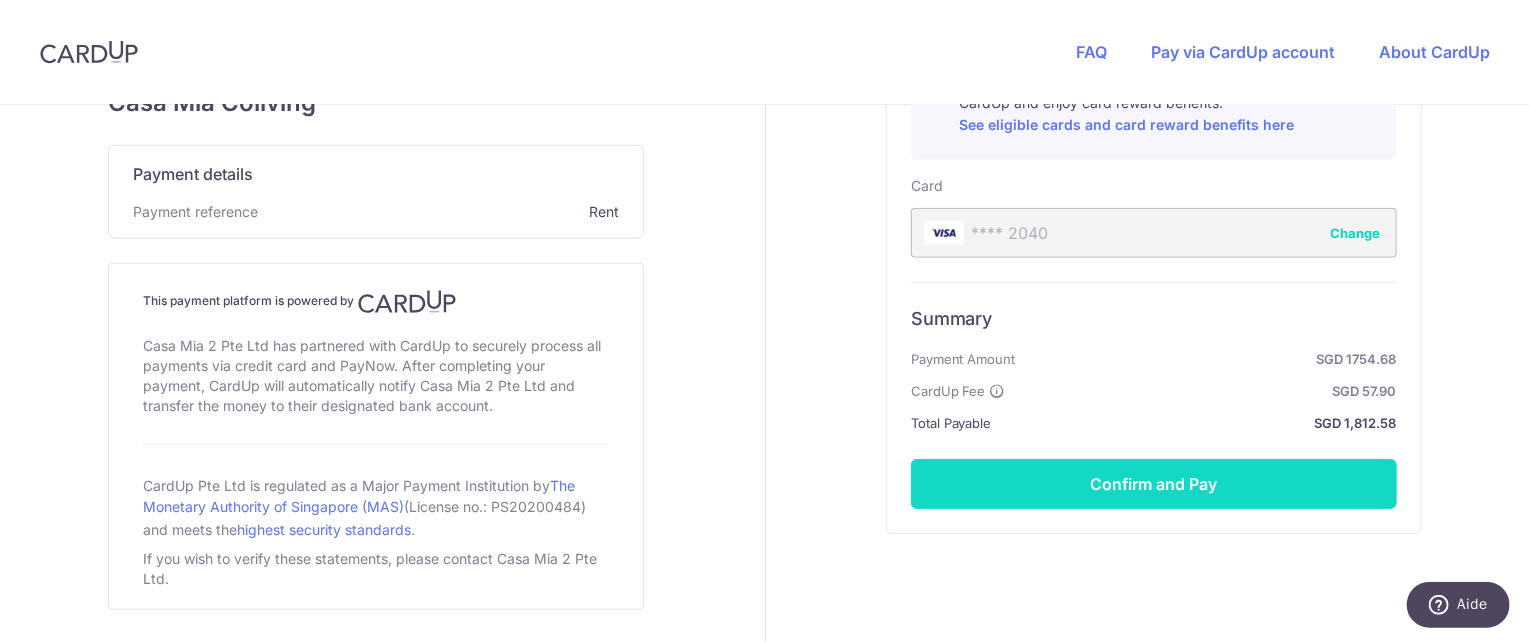 click on "Confirm and Pay" at bounding box center (1154, 484) 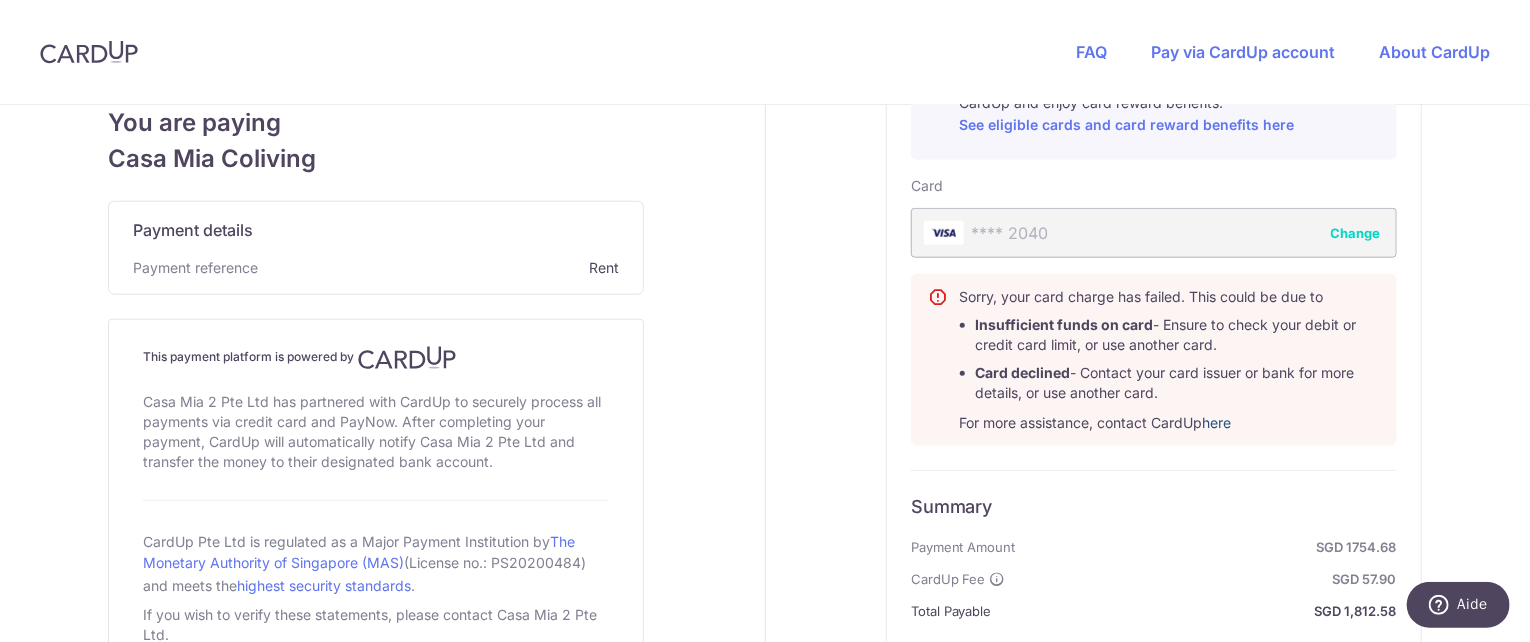 click on "here" at bounding box center (1217, 422) 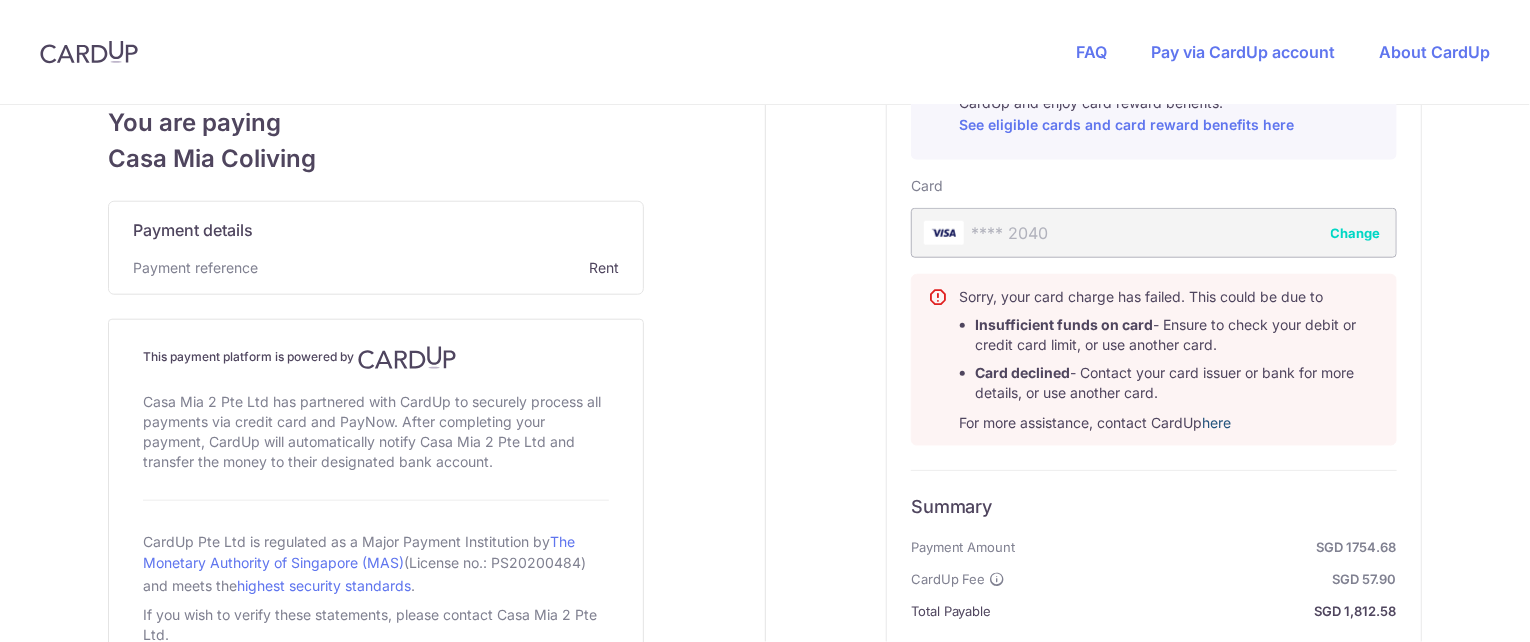 scroll, scrollTop: 1000, scrollLeft: 0, axis: vertical 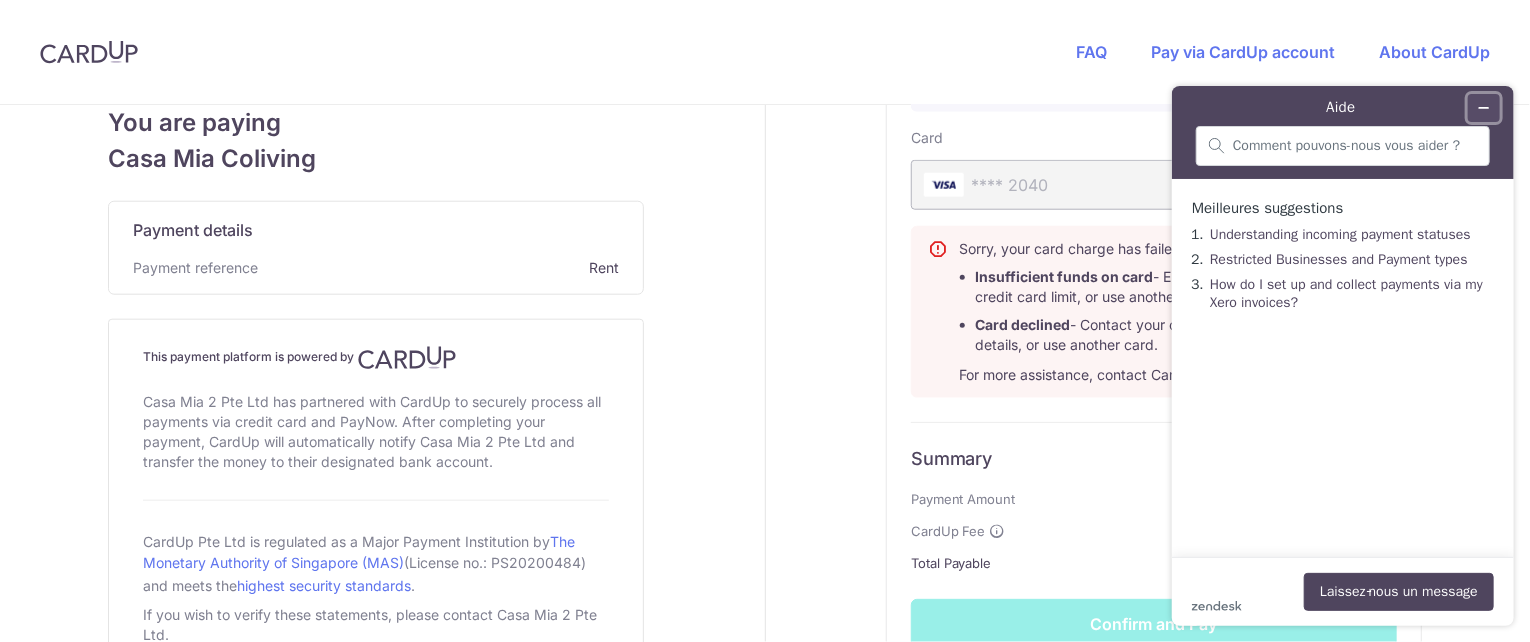 click 